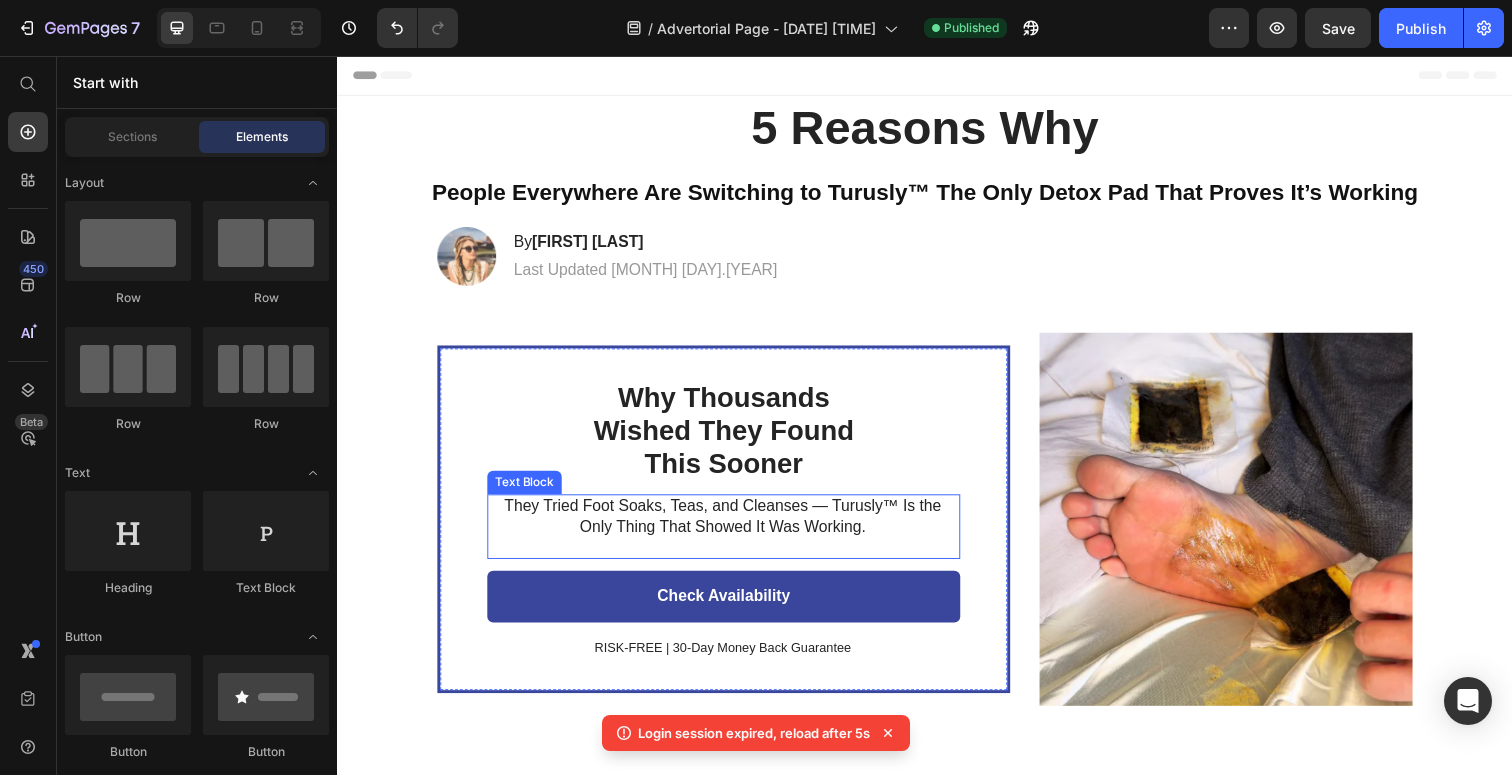 scroll, scrollTop: 0, scrollLeft: 0, axis: both 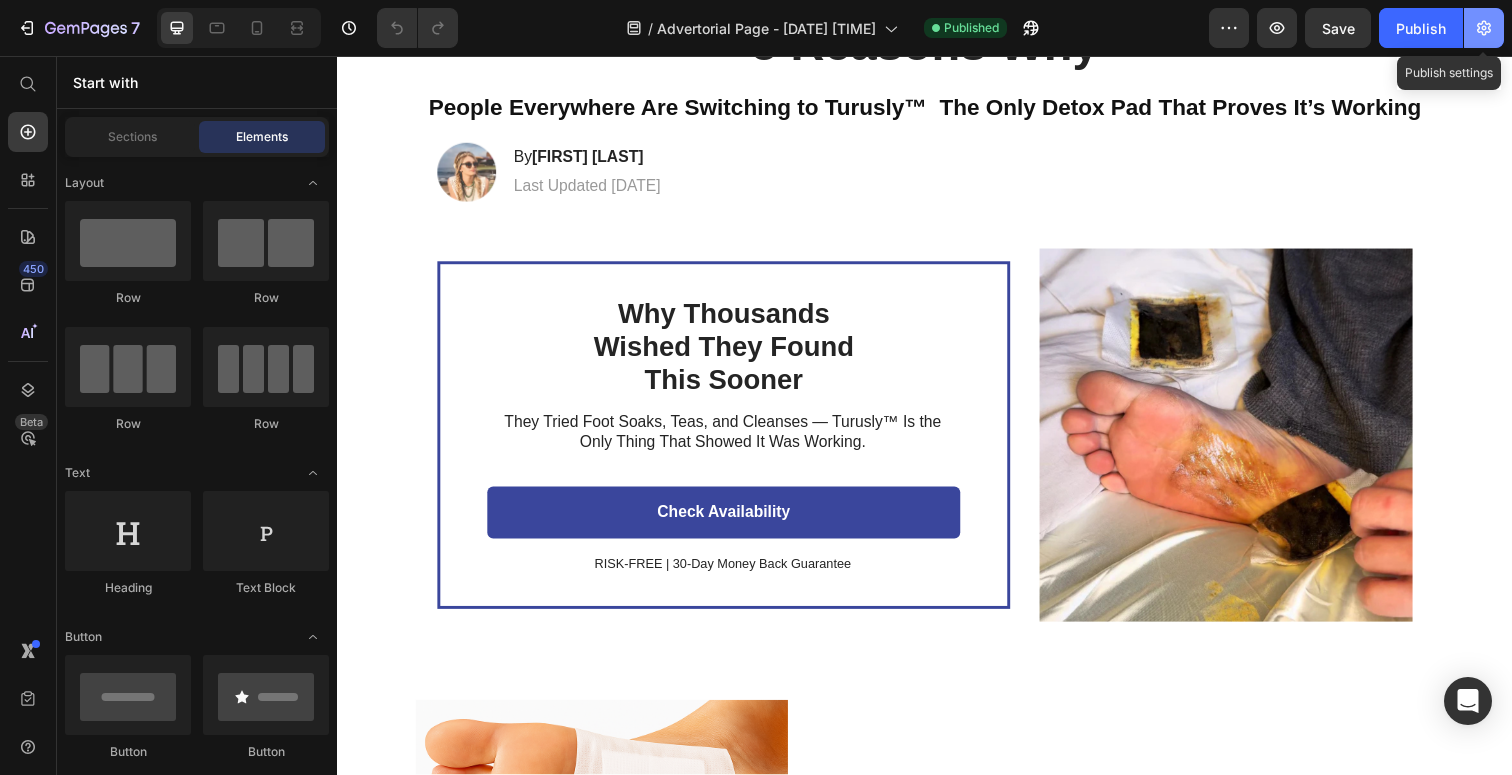 click 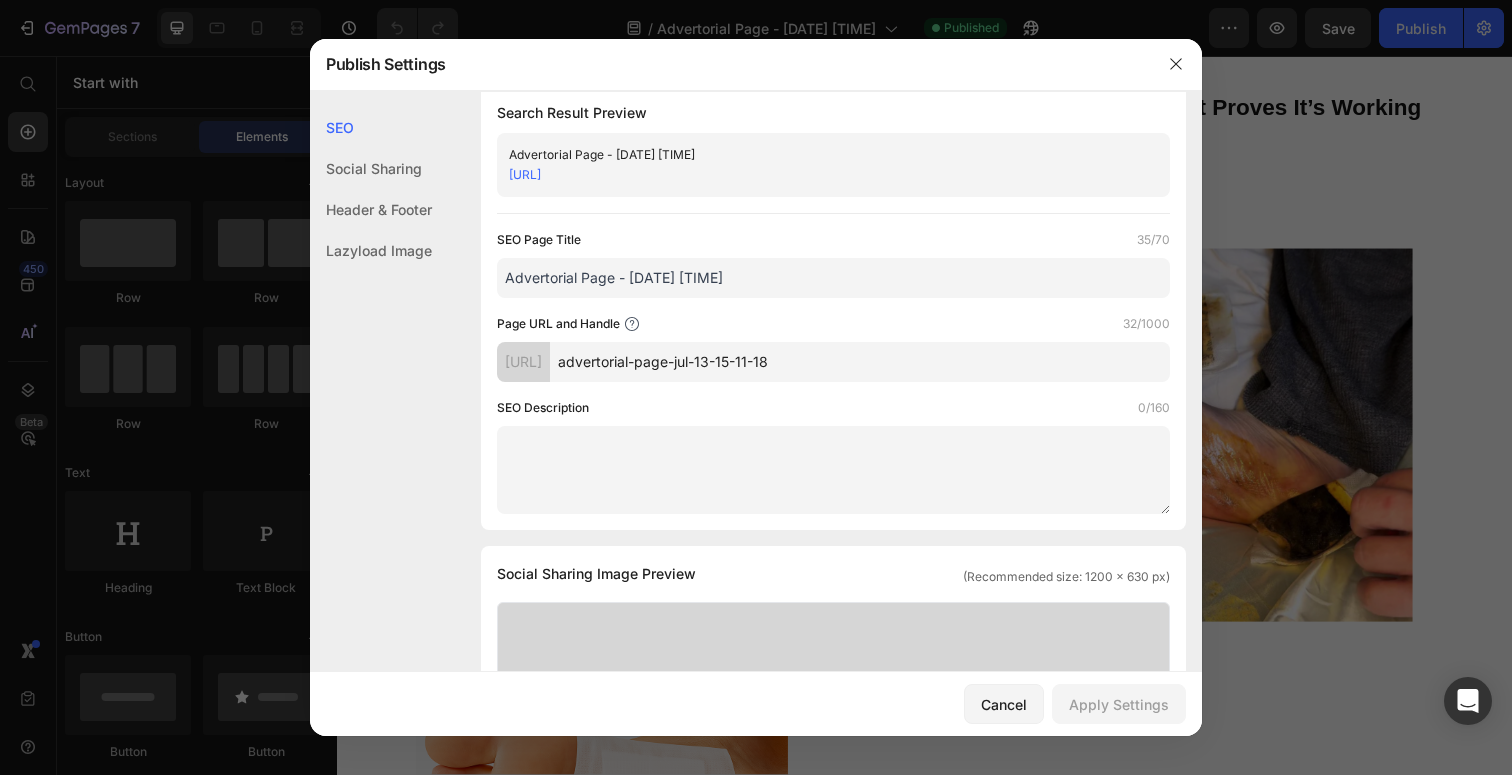 scroll, scrollTop: 26, scrollLeft: 0, axis: vertical 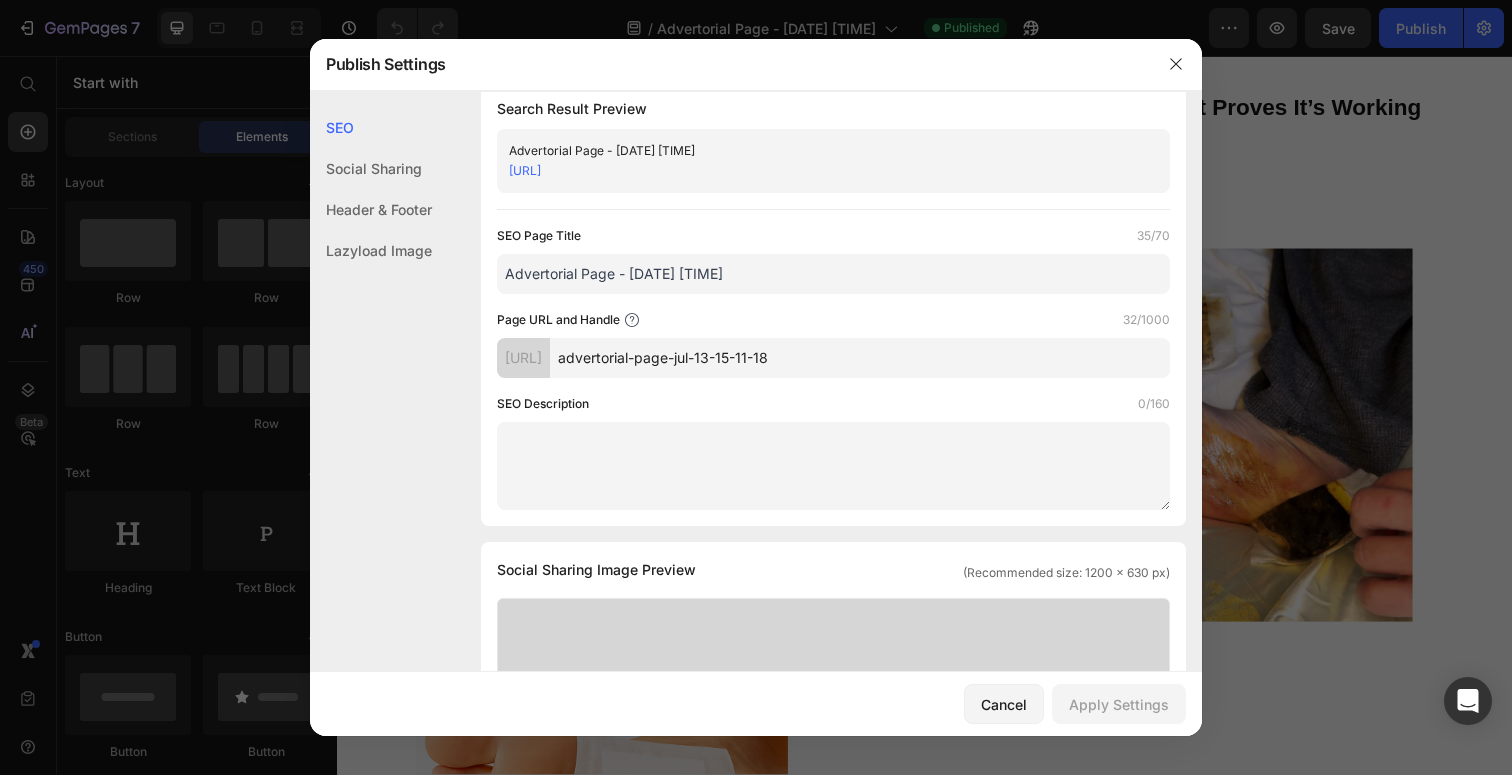 click on "advertorial-page-jul-13-15-11-18" at bounding box center [860, 358] 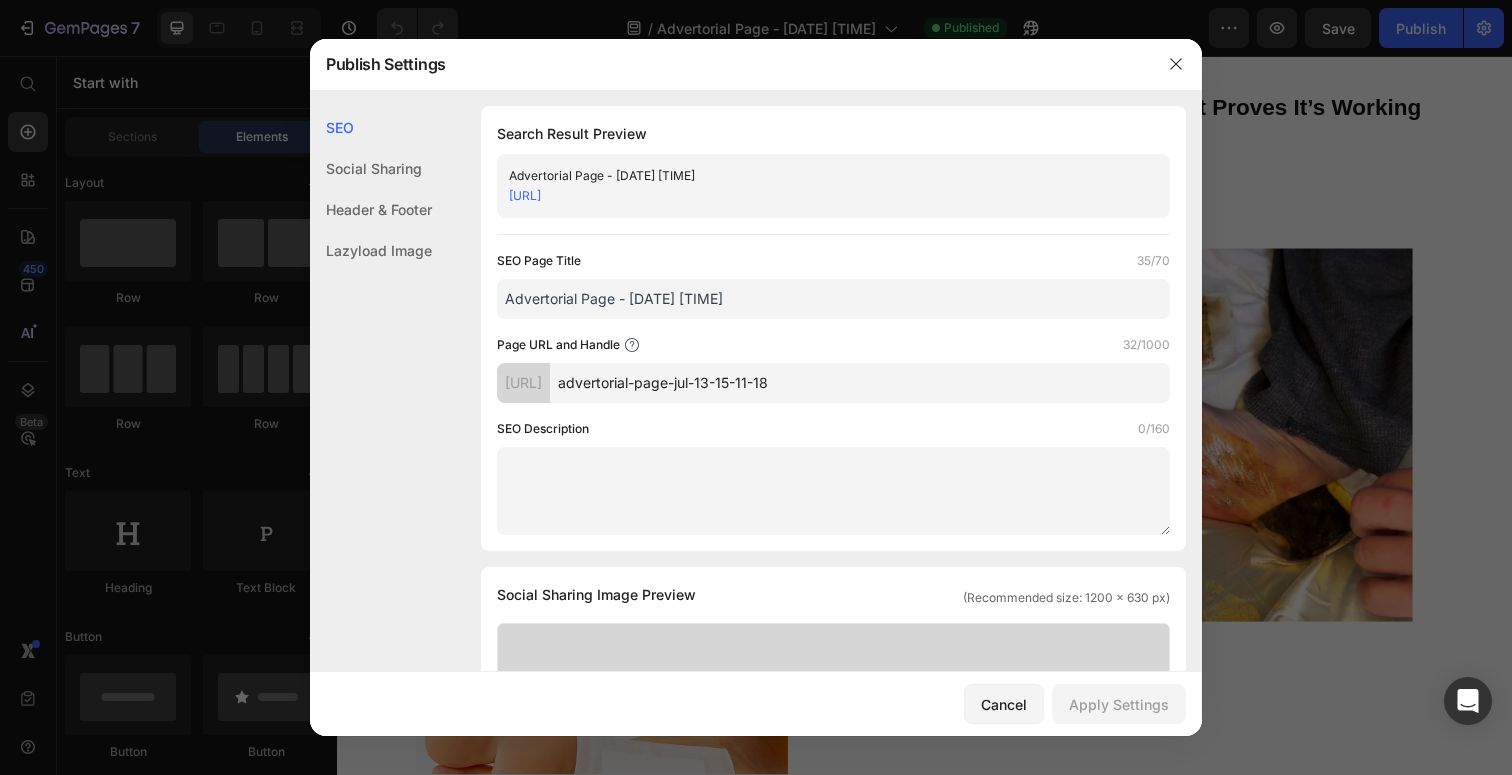 scroll, scrollTop: 0, scrollLeft: 0, axis: both 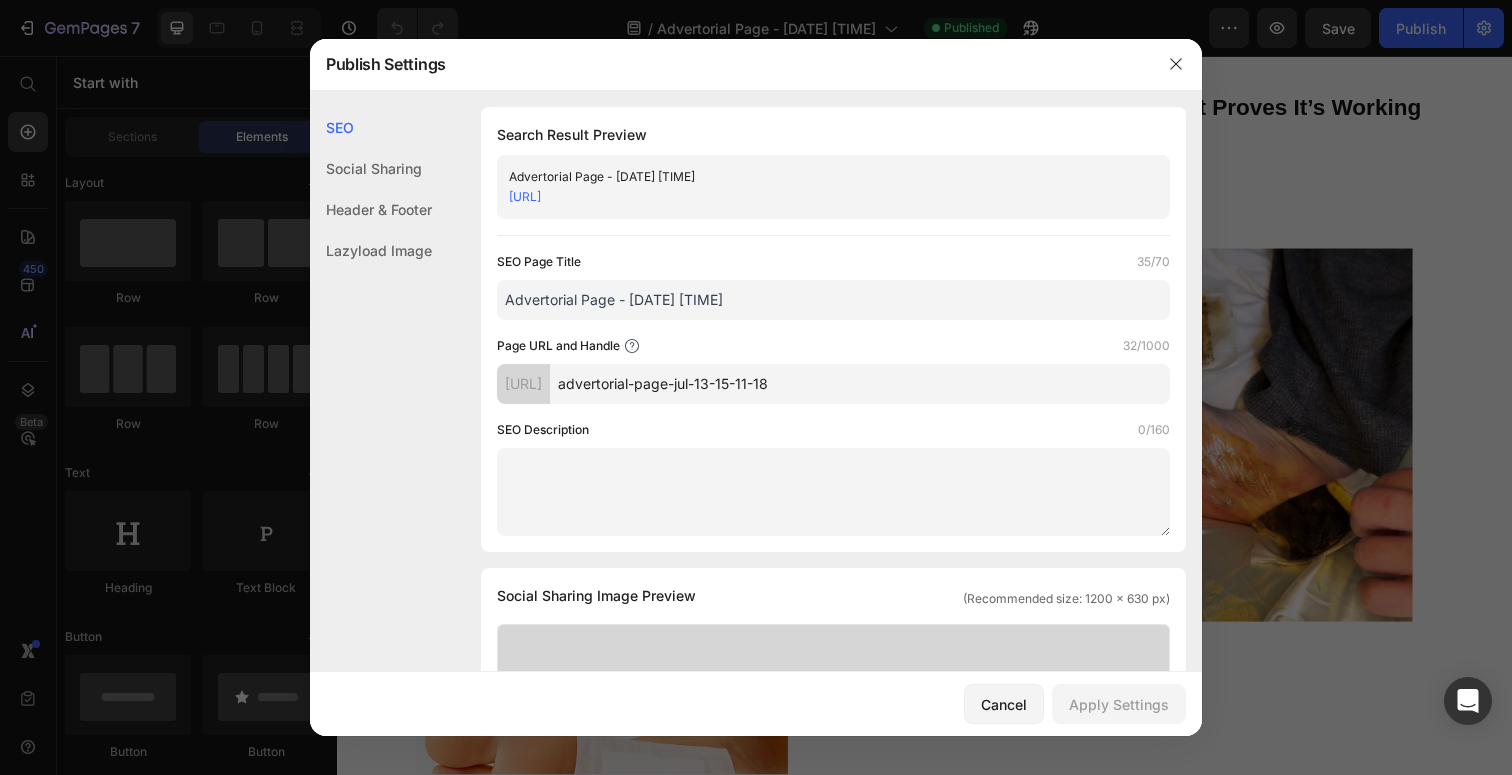 click at bounding box center (833, 492) 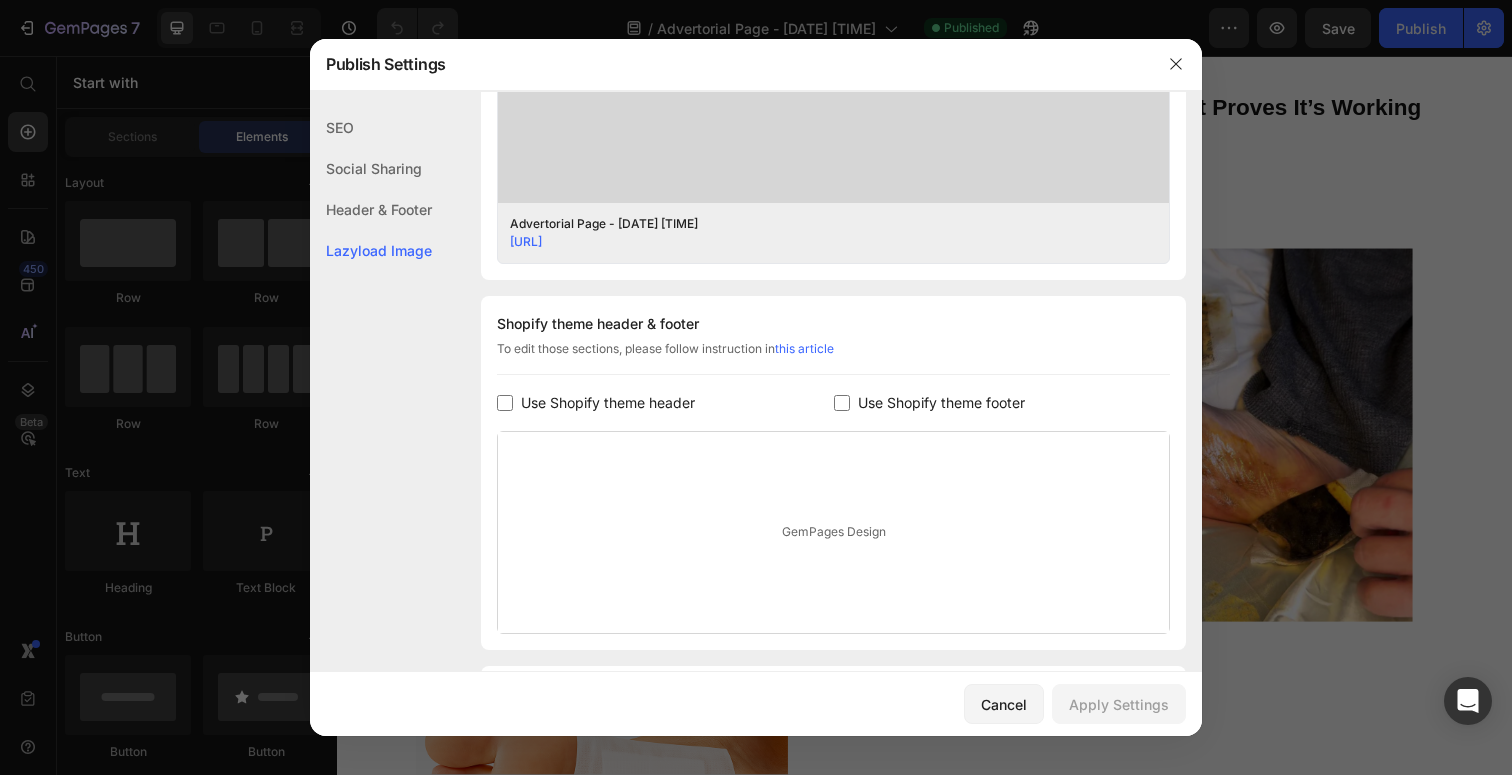 scroll, scrollTop: 877, scrollLeft: 0, axis: vertical 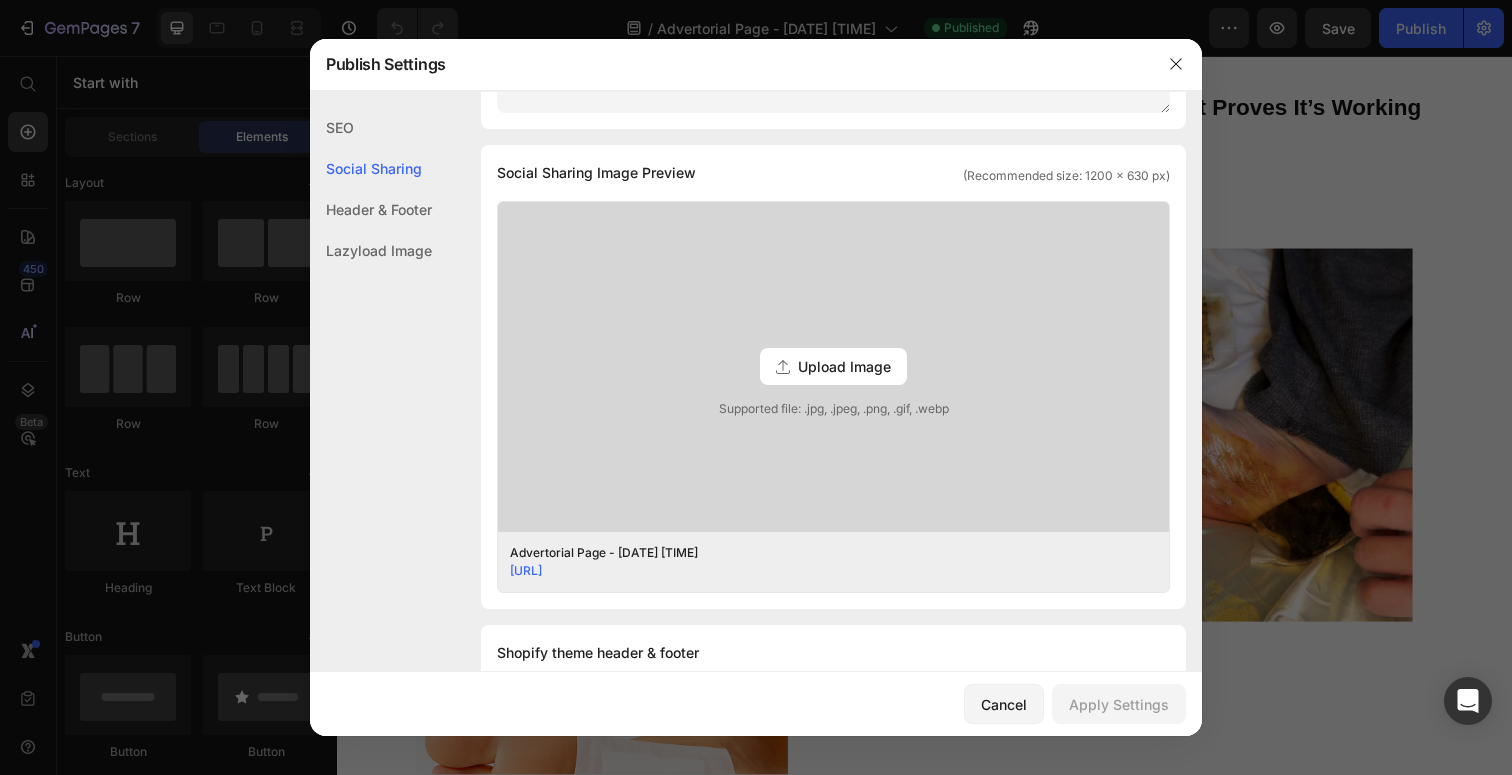 click on "SEO" 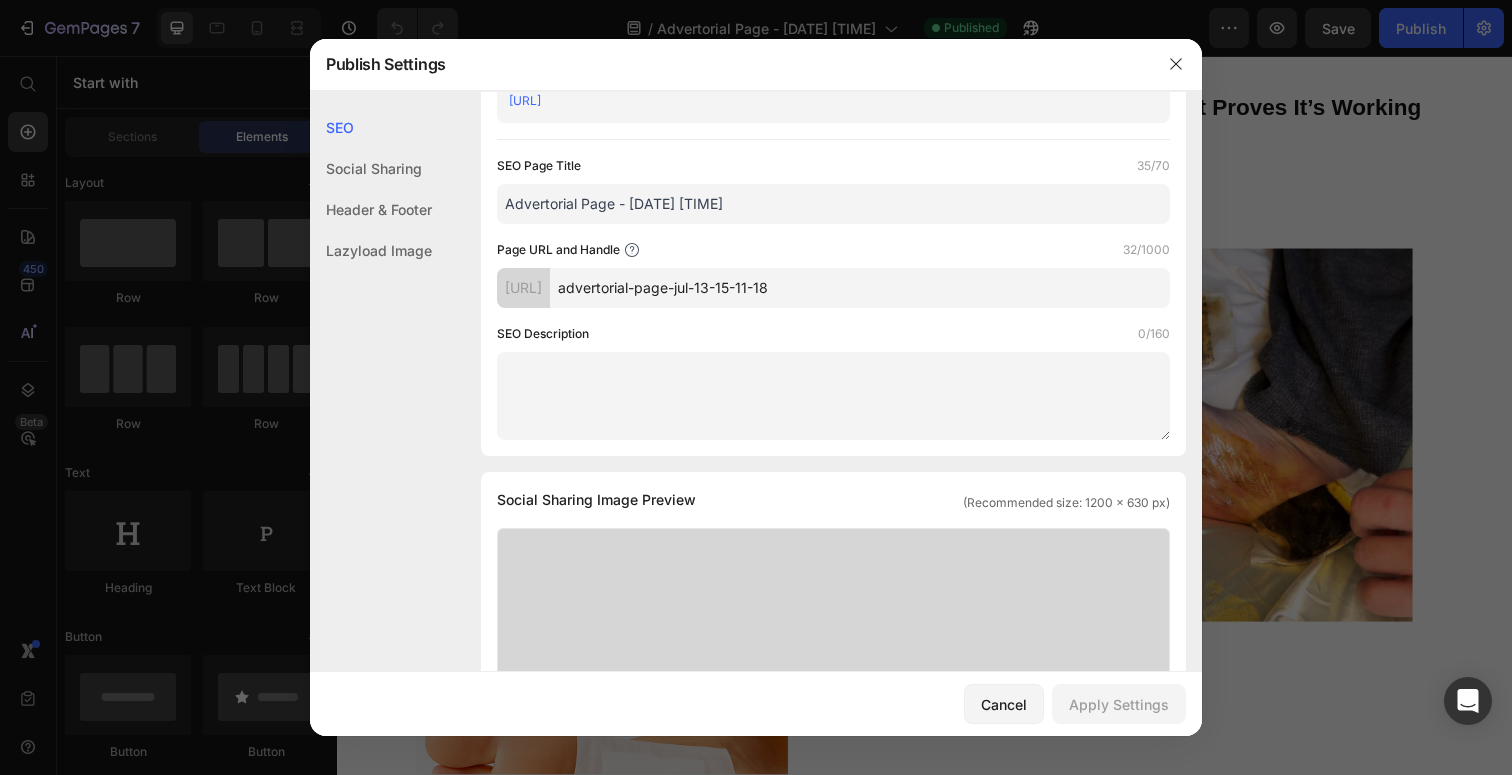 scroll, scrollTop: 0, scrollLeft: 0, axis: both 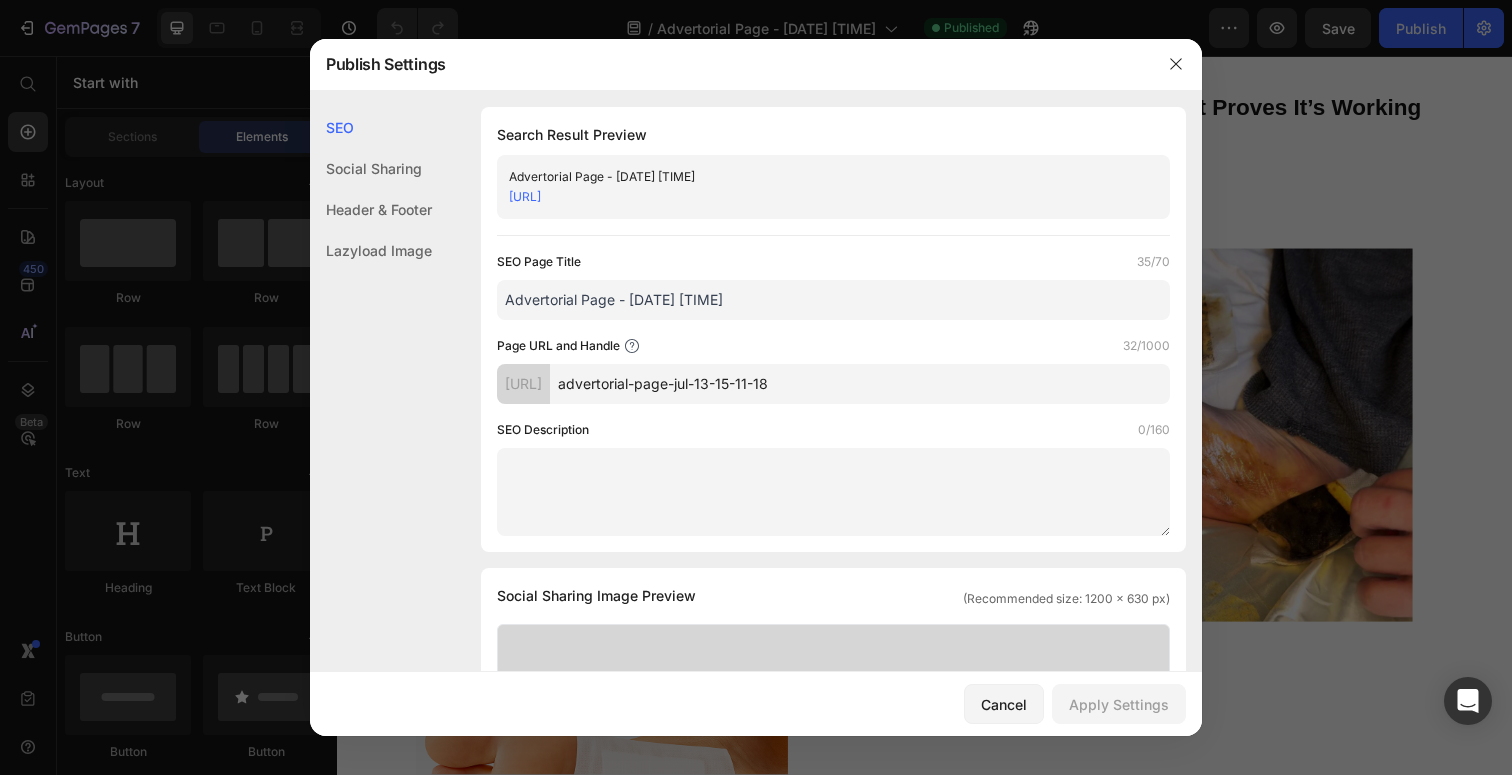 click on "advertorial-page-jul-13-15-11-18" at bounding box center (860, 384) 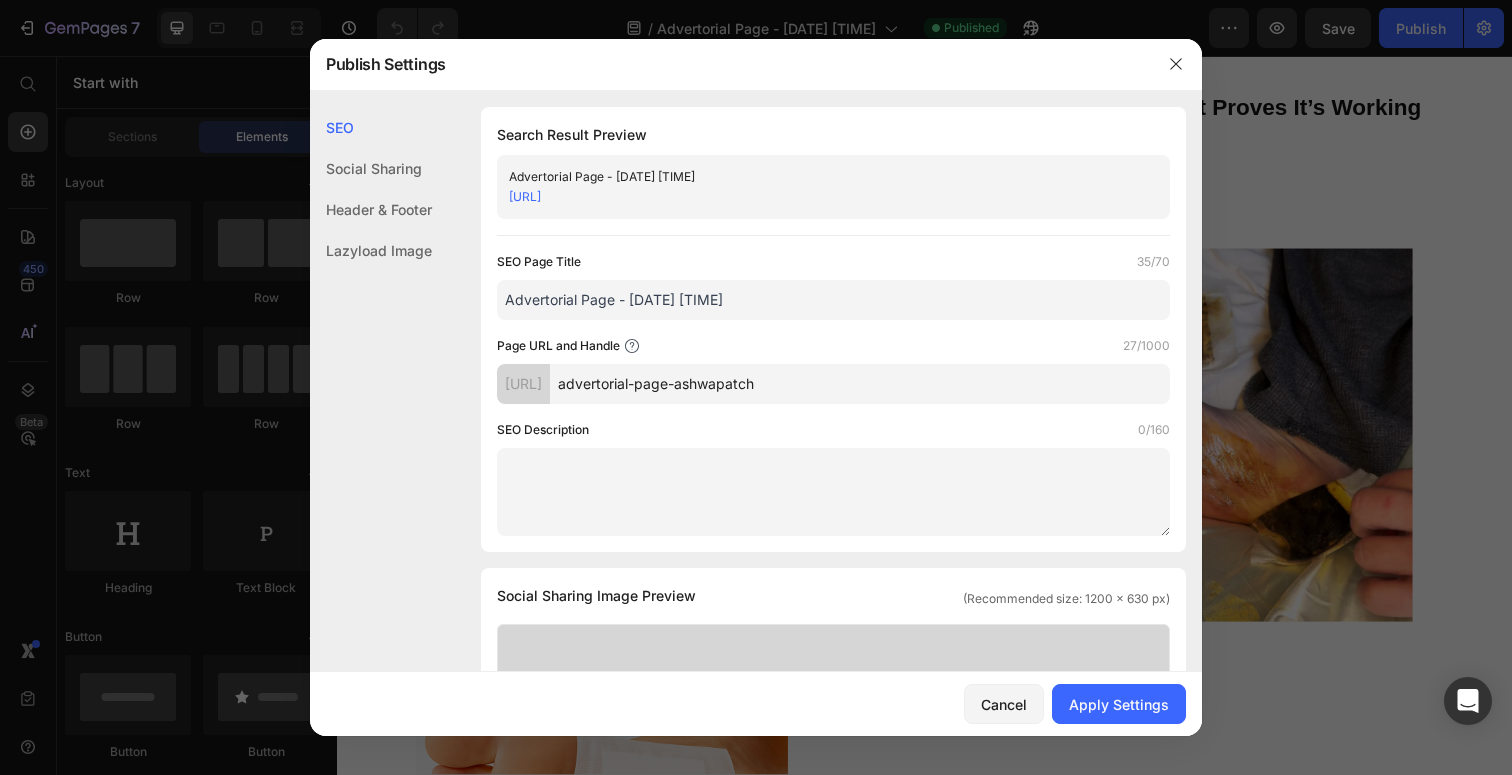 type on "advertorial-page-ashwapatch" 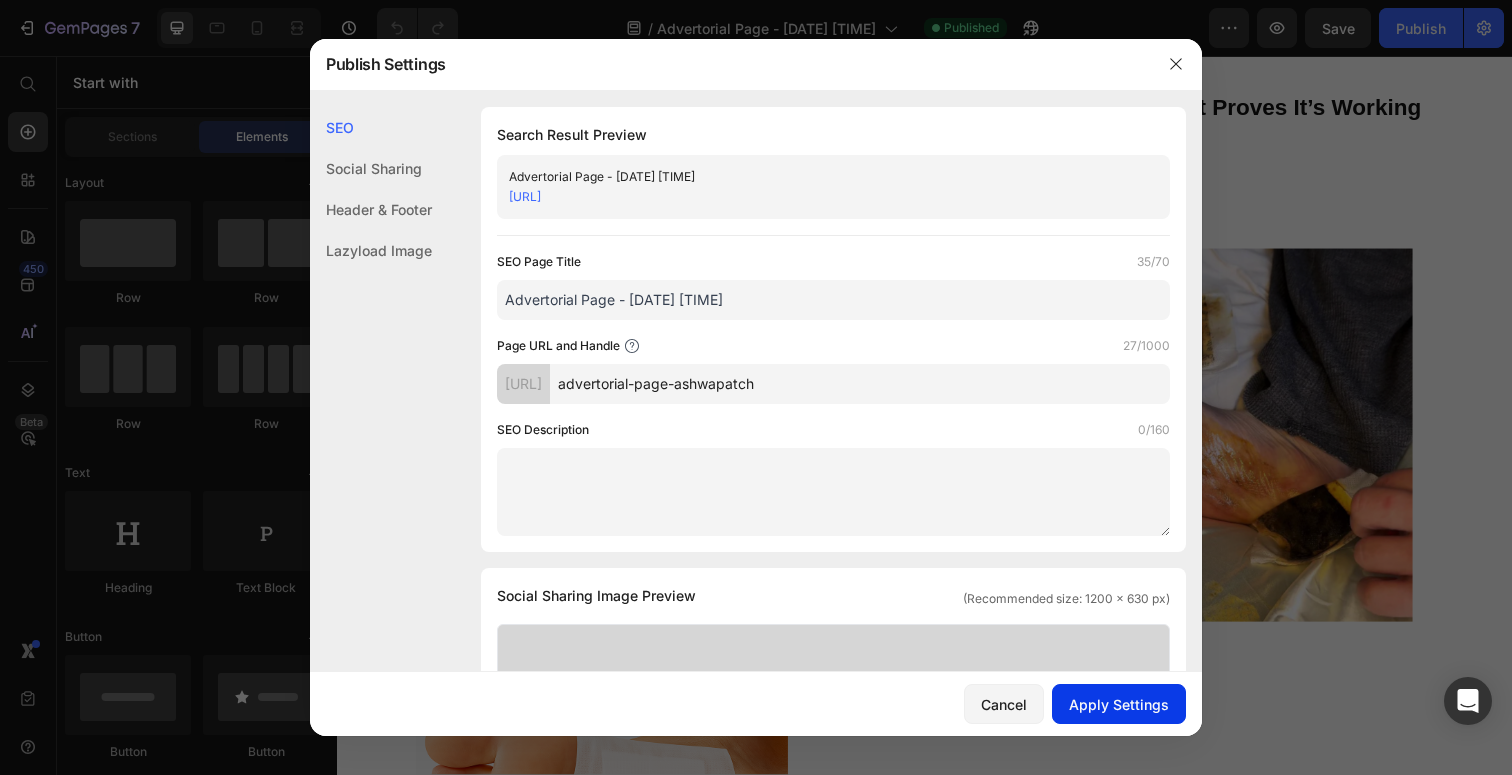 click on "Apply Settings" at bounding box center [1119, 704] 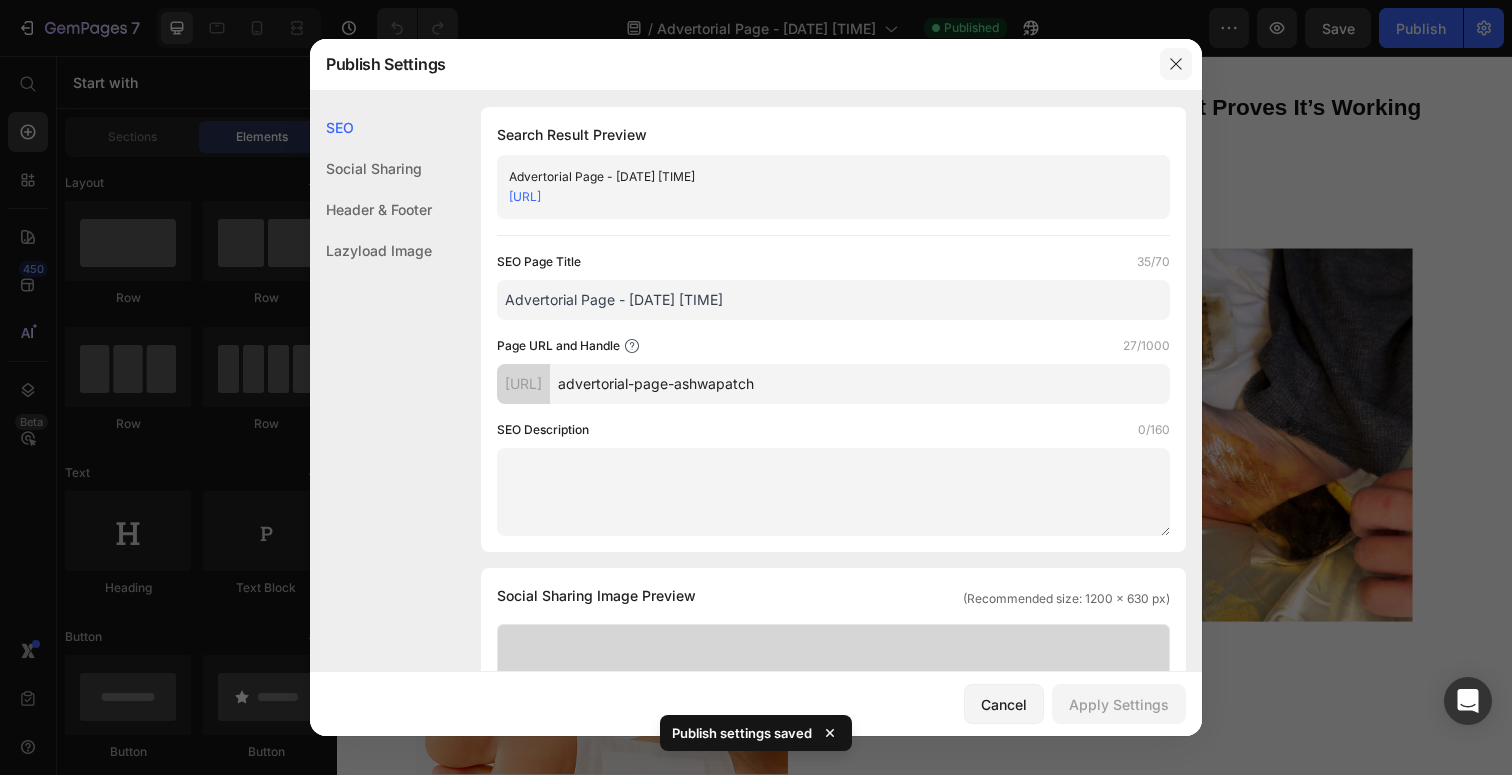 click 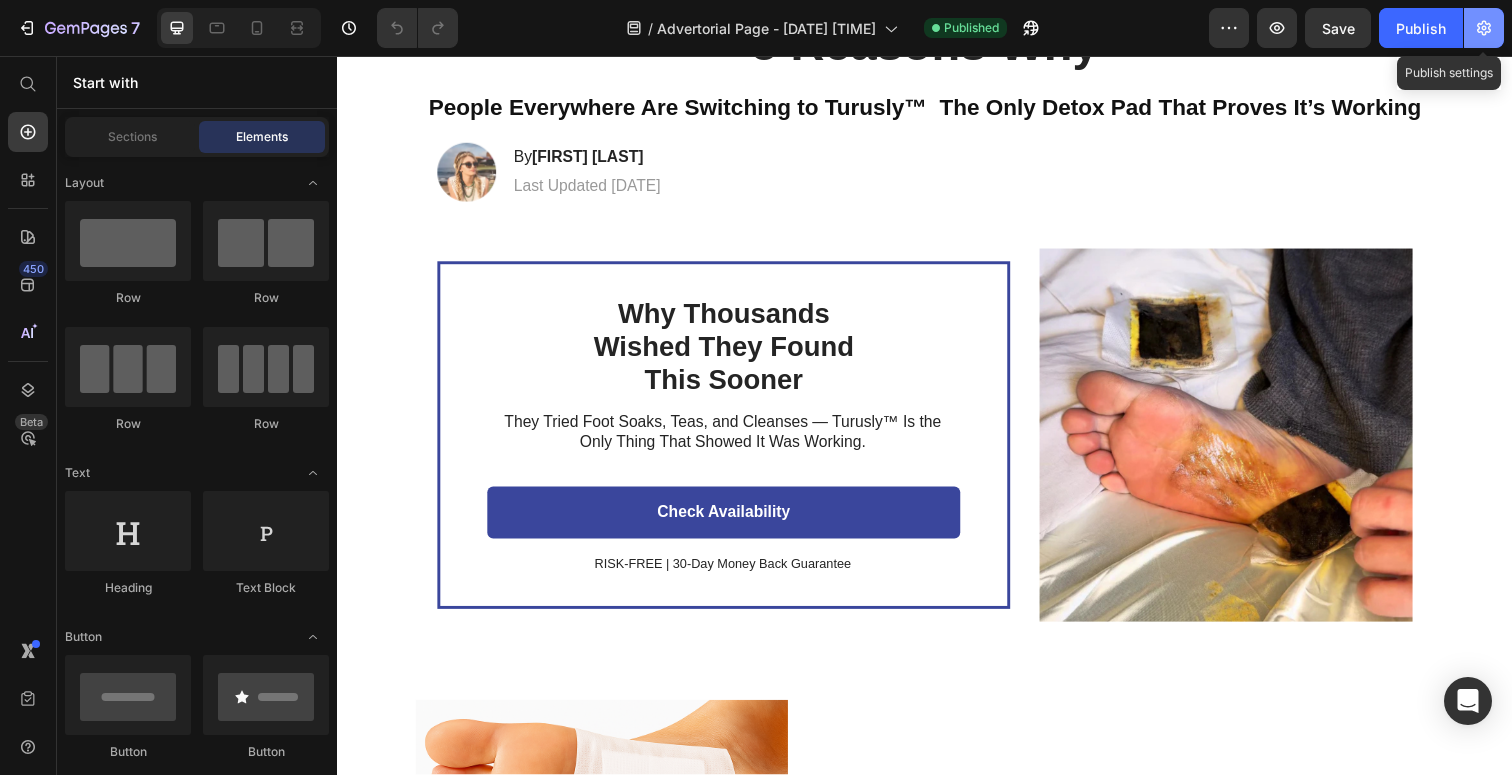 click 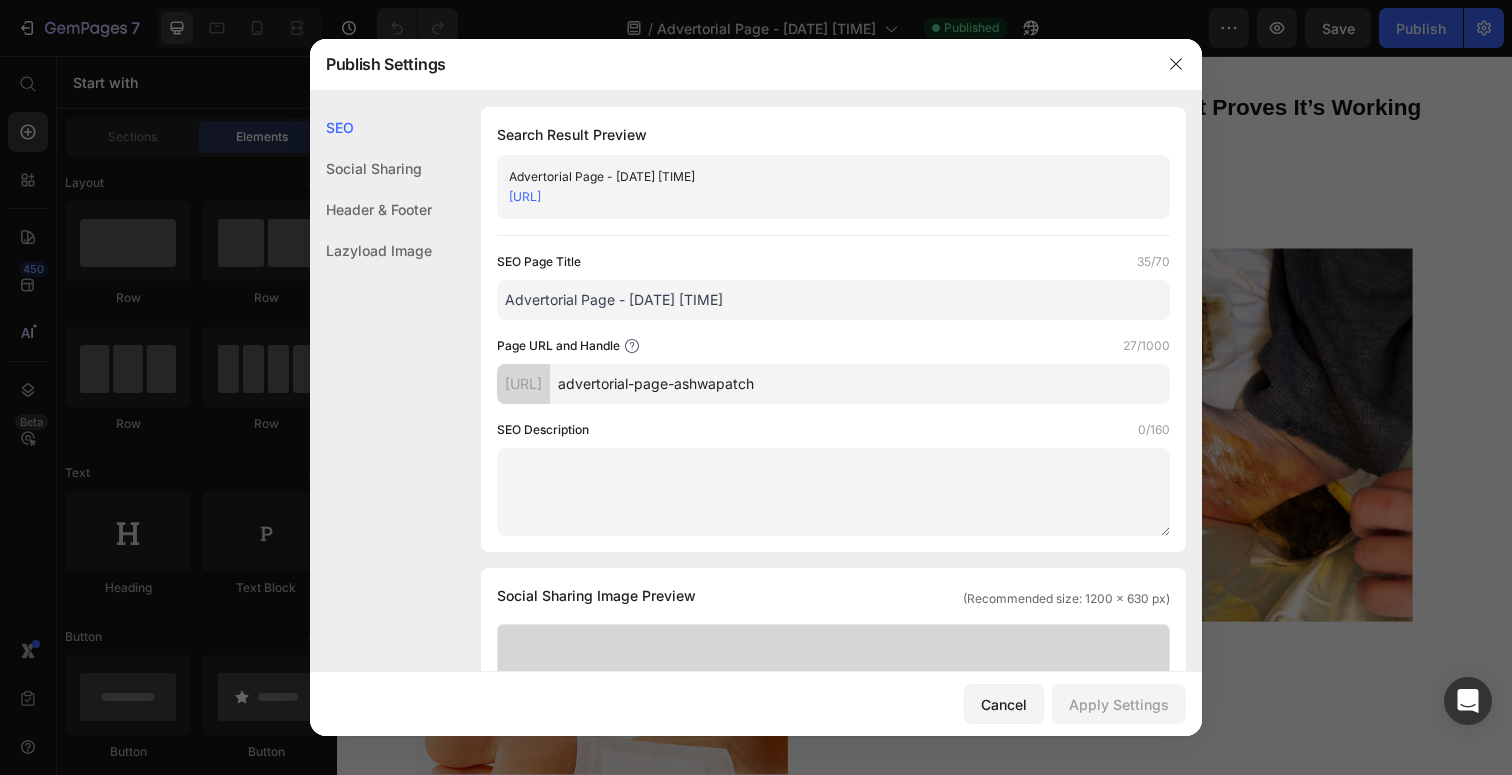 click at bounding box center (756, 387) 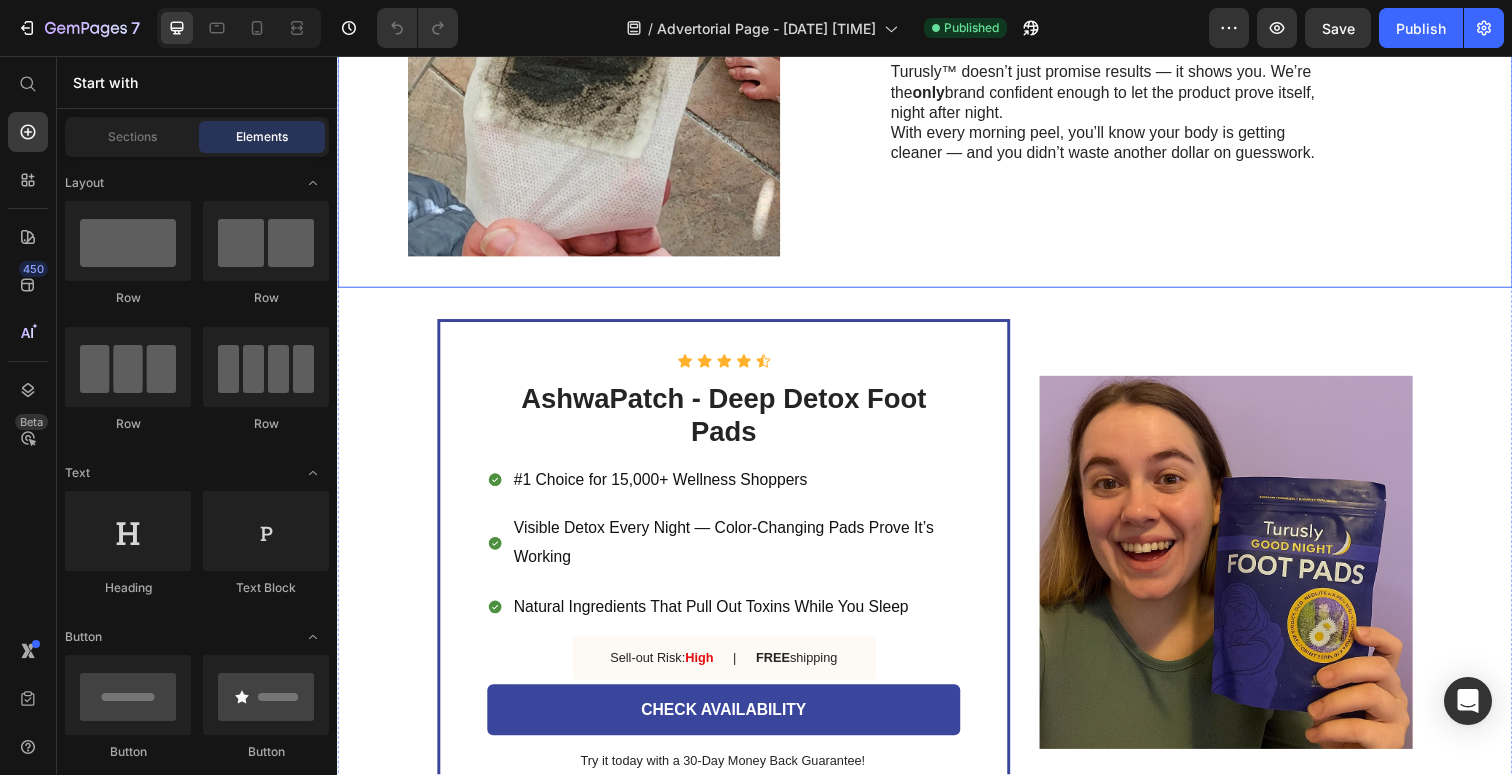 scroll, scrollTop: 3119, scrollLeft: 0, axis: vertical 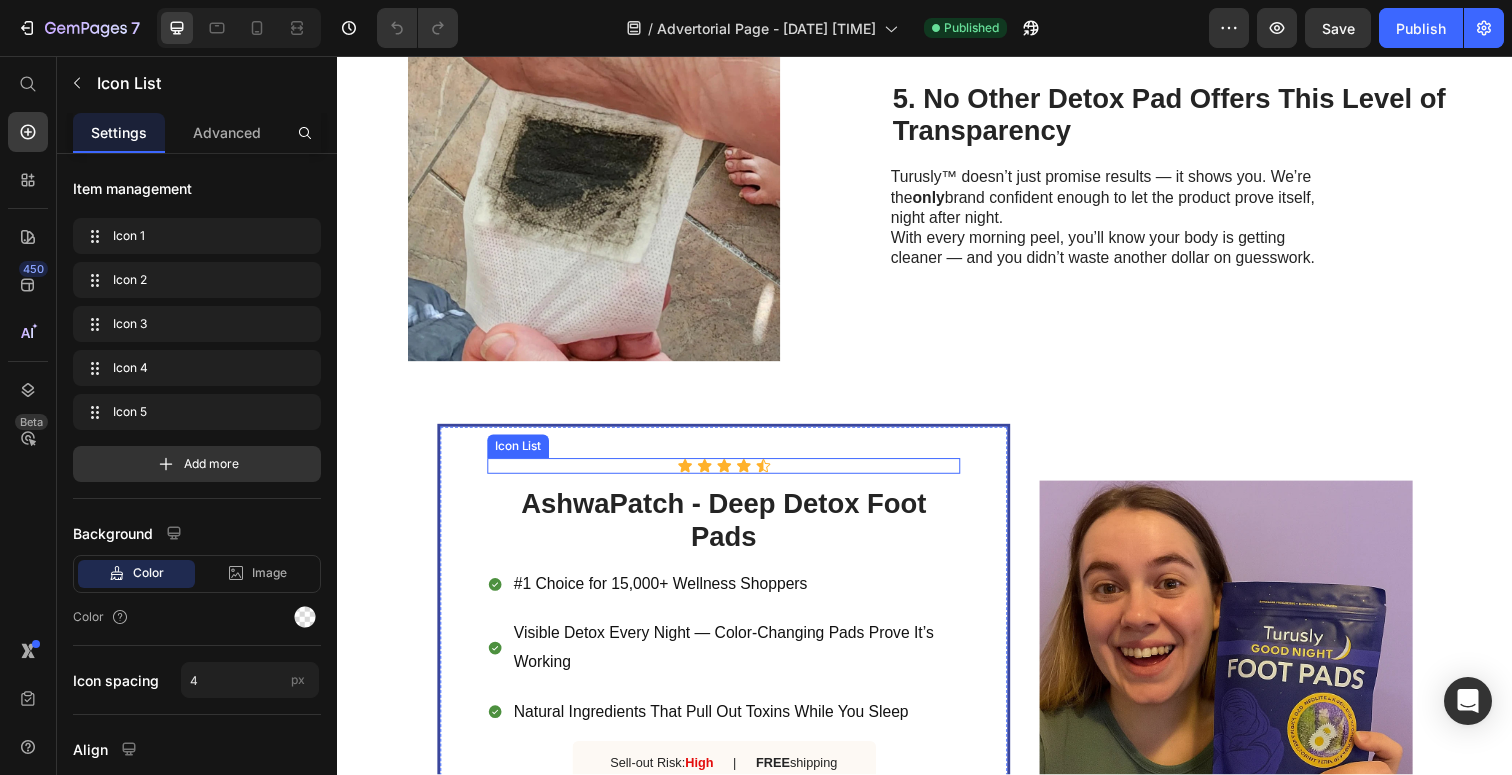 click on "Icon Icon Icon Icon Icon" at bounding box center (731, 475) 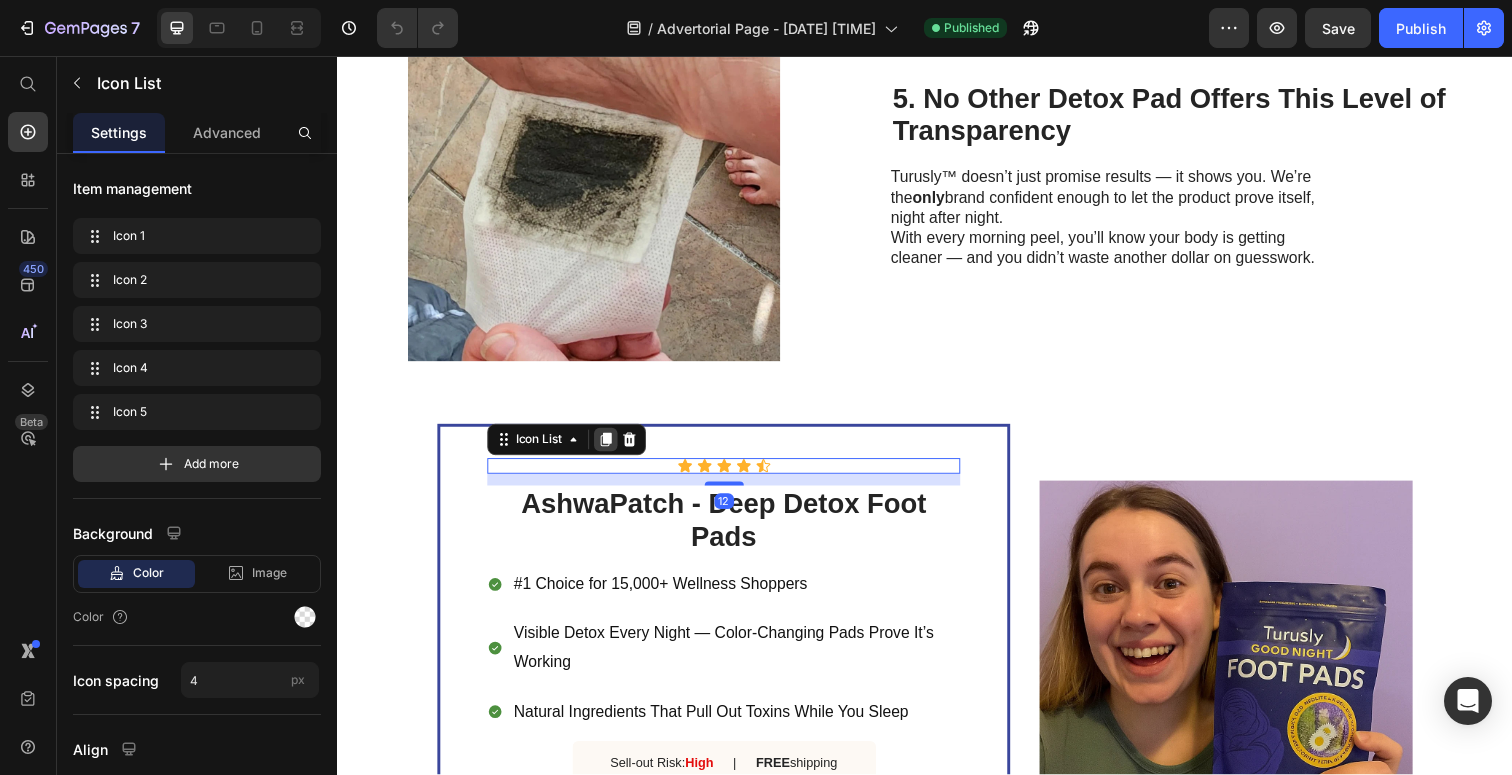 click 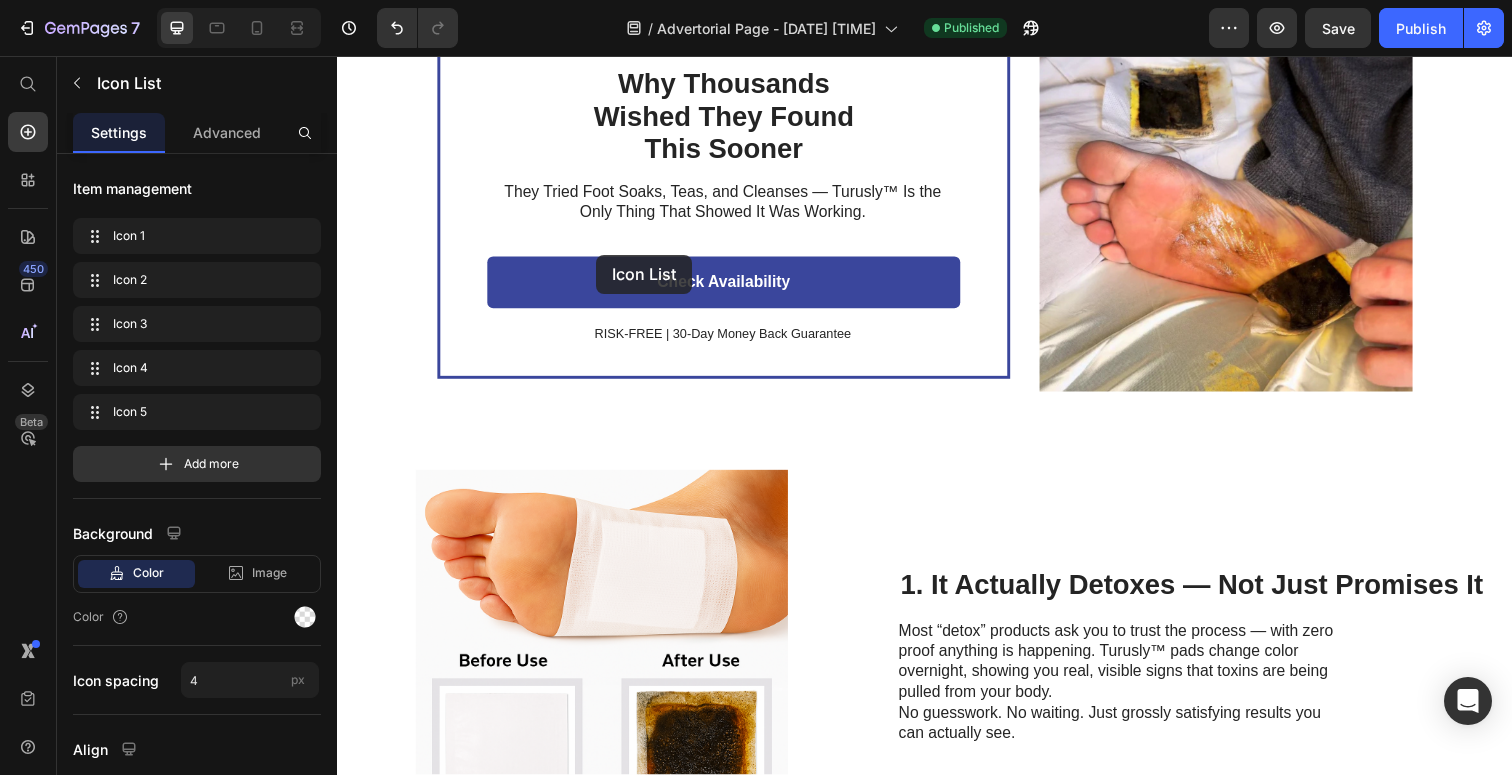 scroll, scrollTop: 0, scrollLeft: 0, axis: both 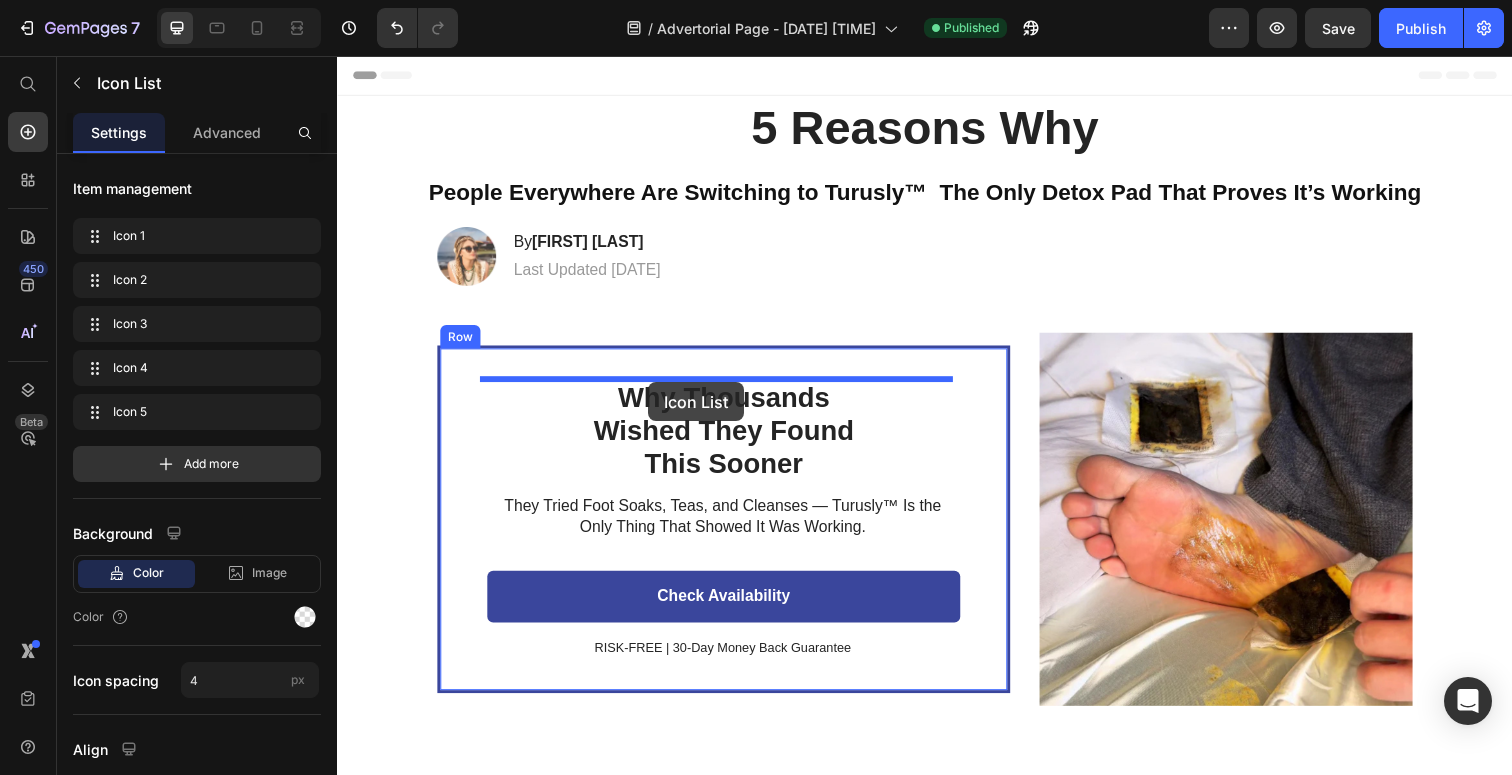 drag, startPoint x: 494, startPoint y: 489, endPoint x: 655, endPoint y: 389, distance: 189.52837 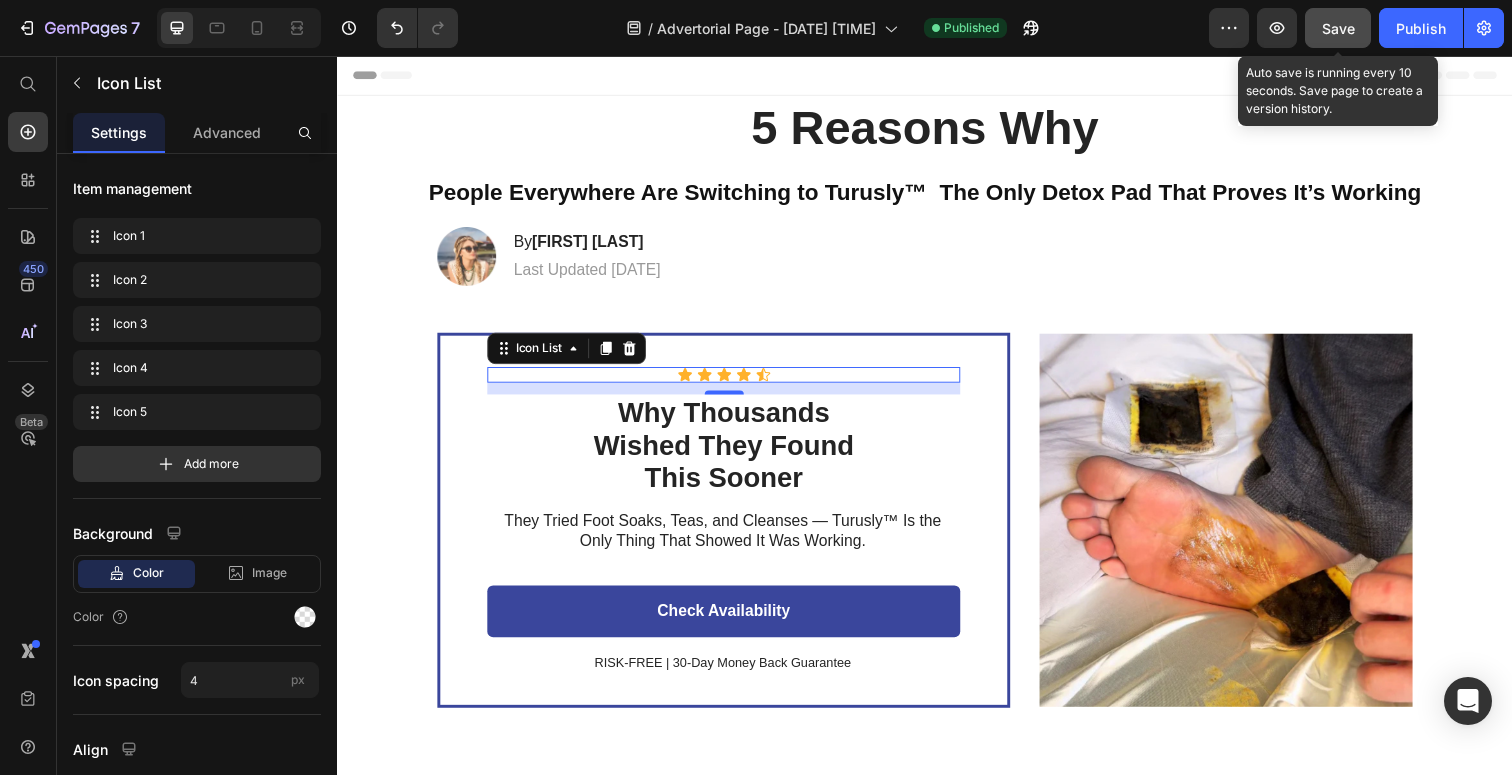 click on "Save" at bounding box center [1338, 28] 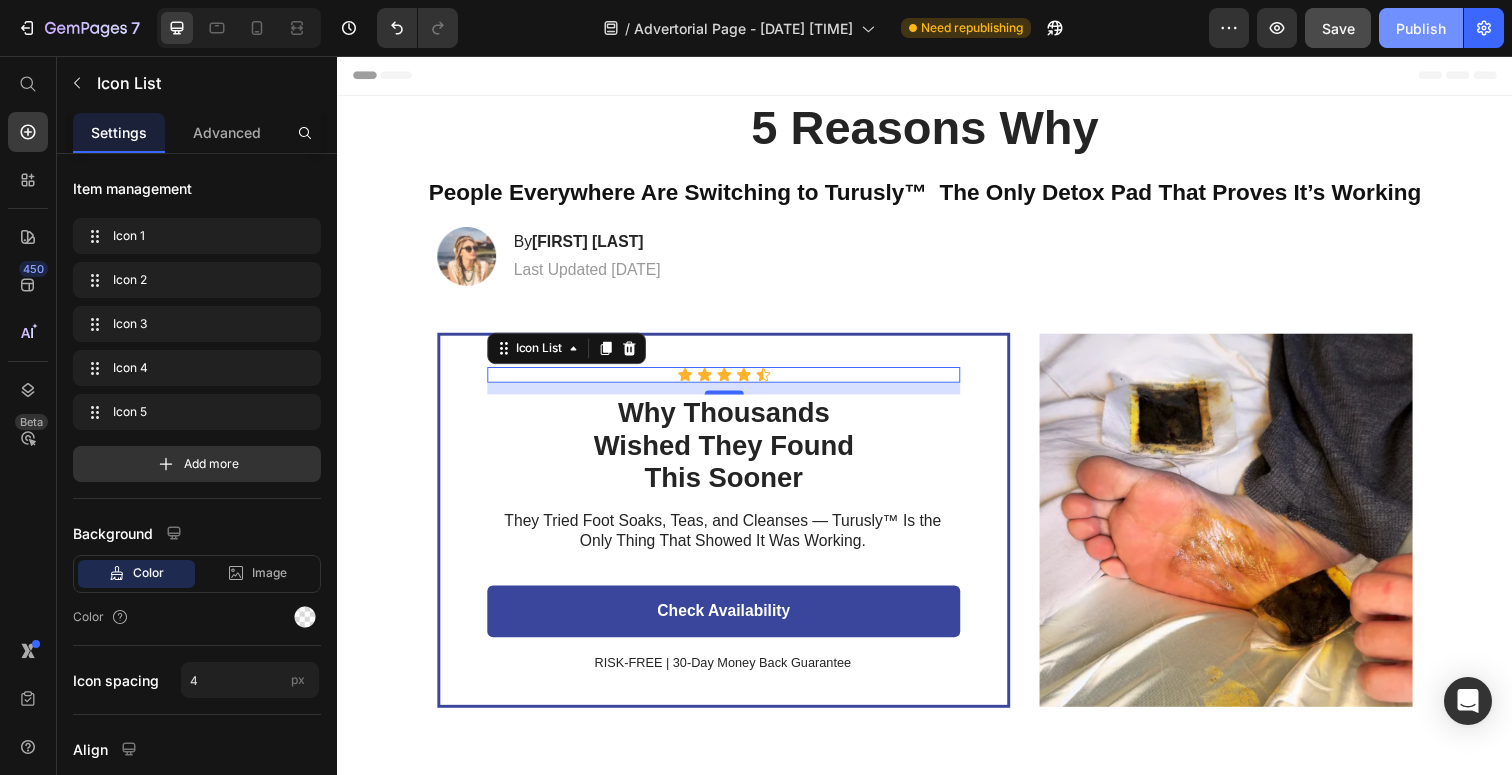 click on "Publish" at bounding box center (1421, 28) 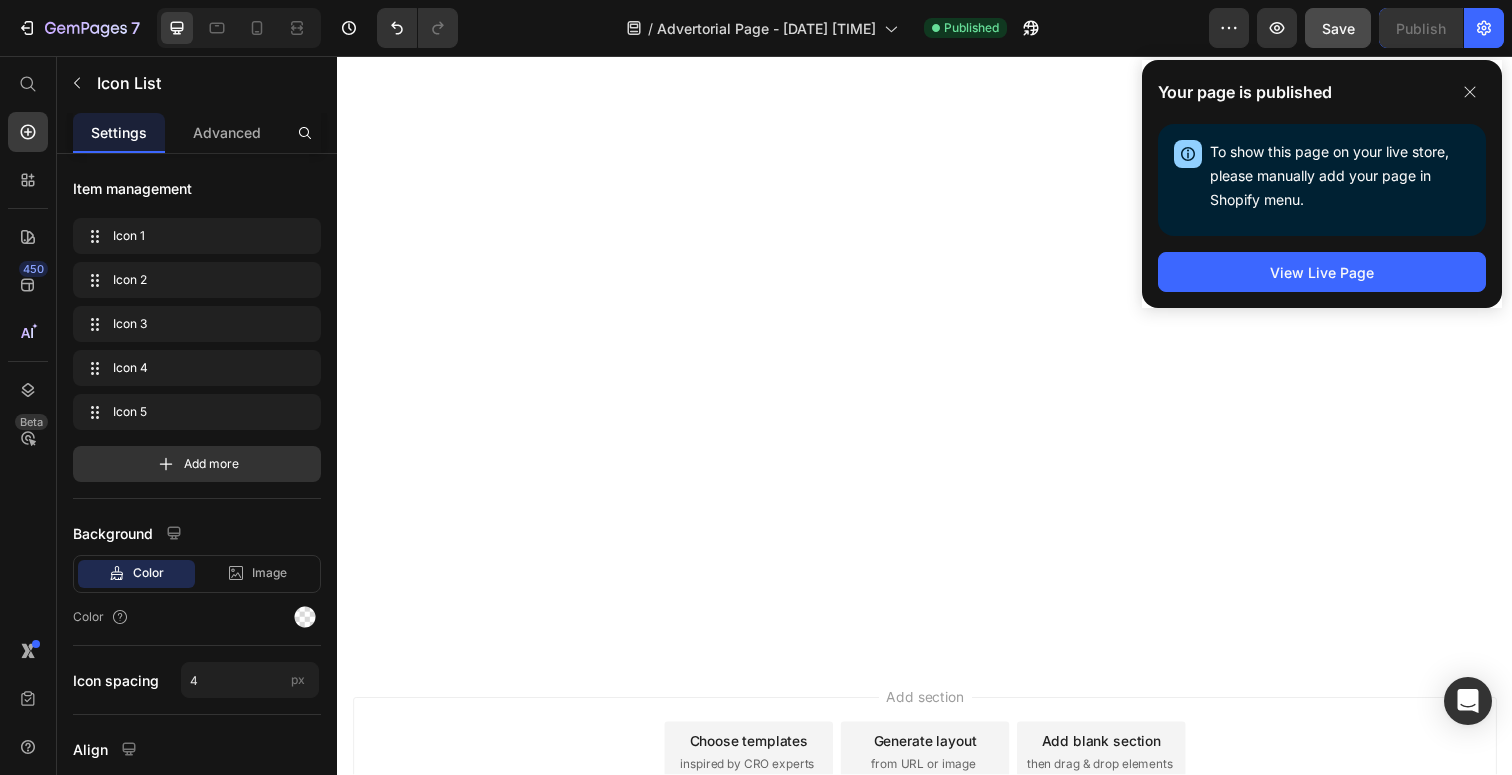 scroll, scrollTop: 3532, scrollLeft: 0, axis: vertical 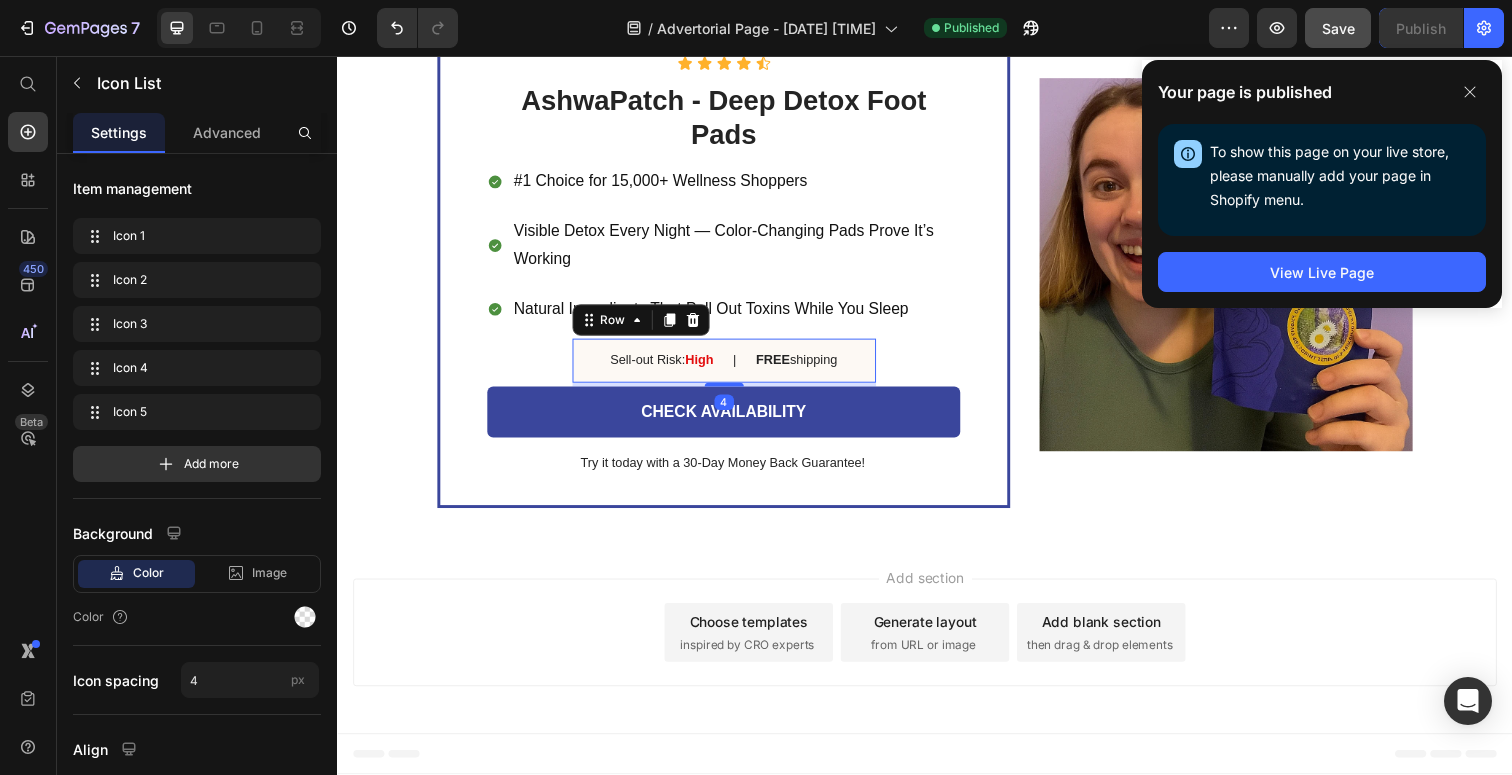 click on "Sell-out Risk:  High Text Block | Text Block FREE  shipping Text Block Row   4" at bounding box center (732, 367) 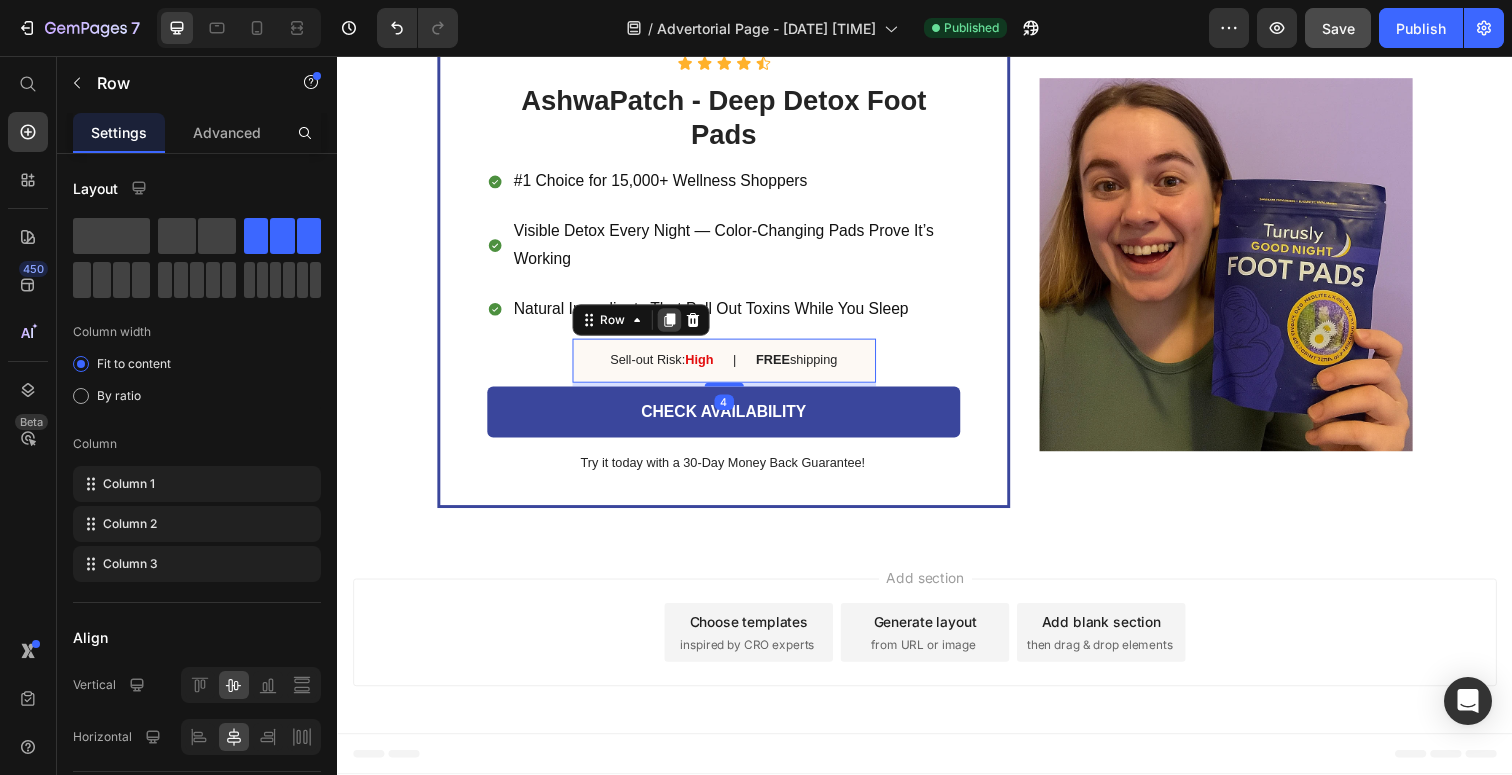 click 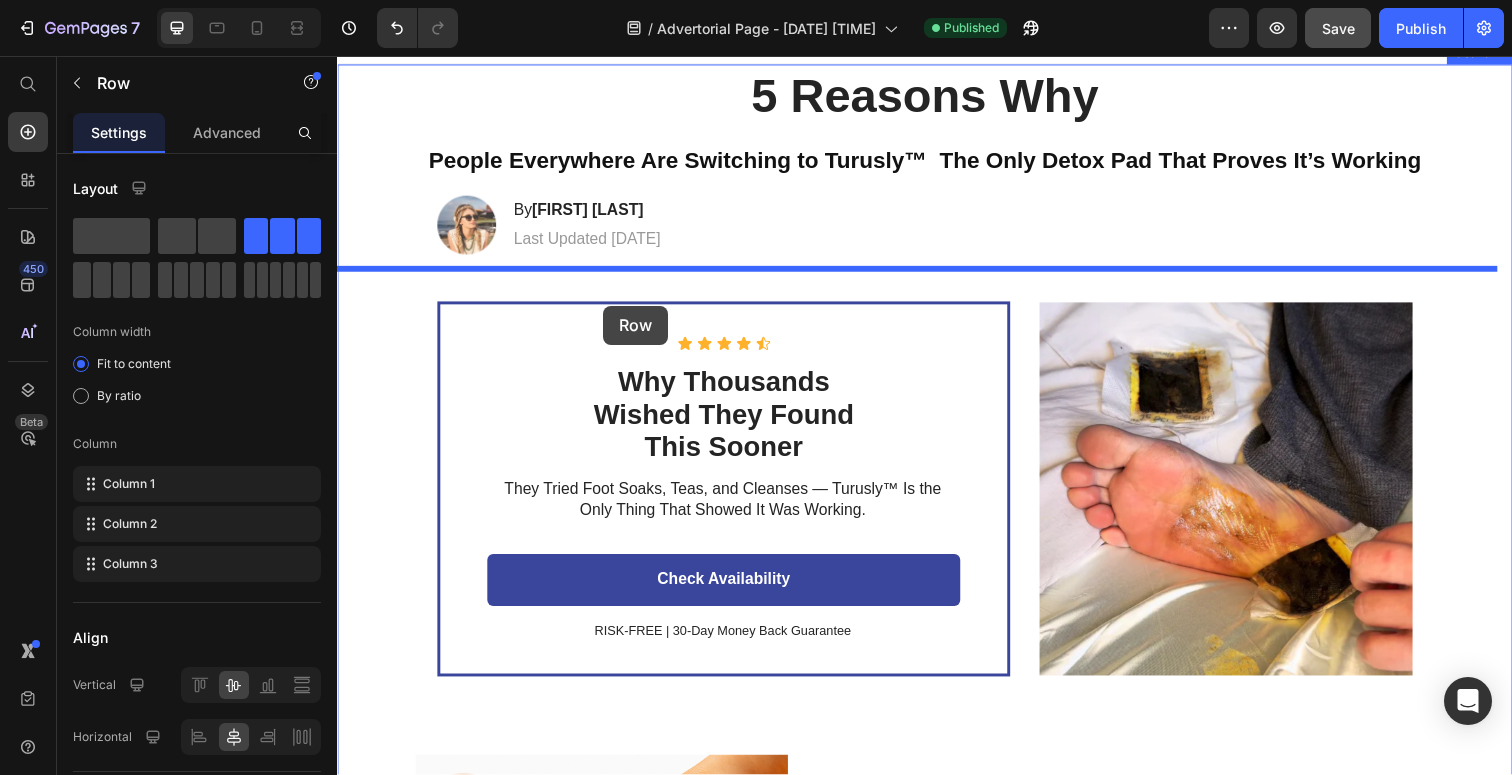 scroll, scrollTop: 0, scrollLeft: 0, axis: both 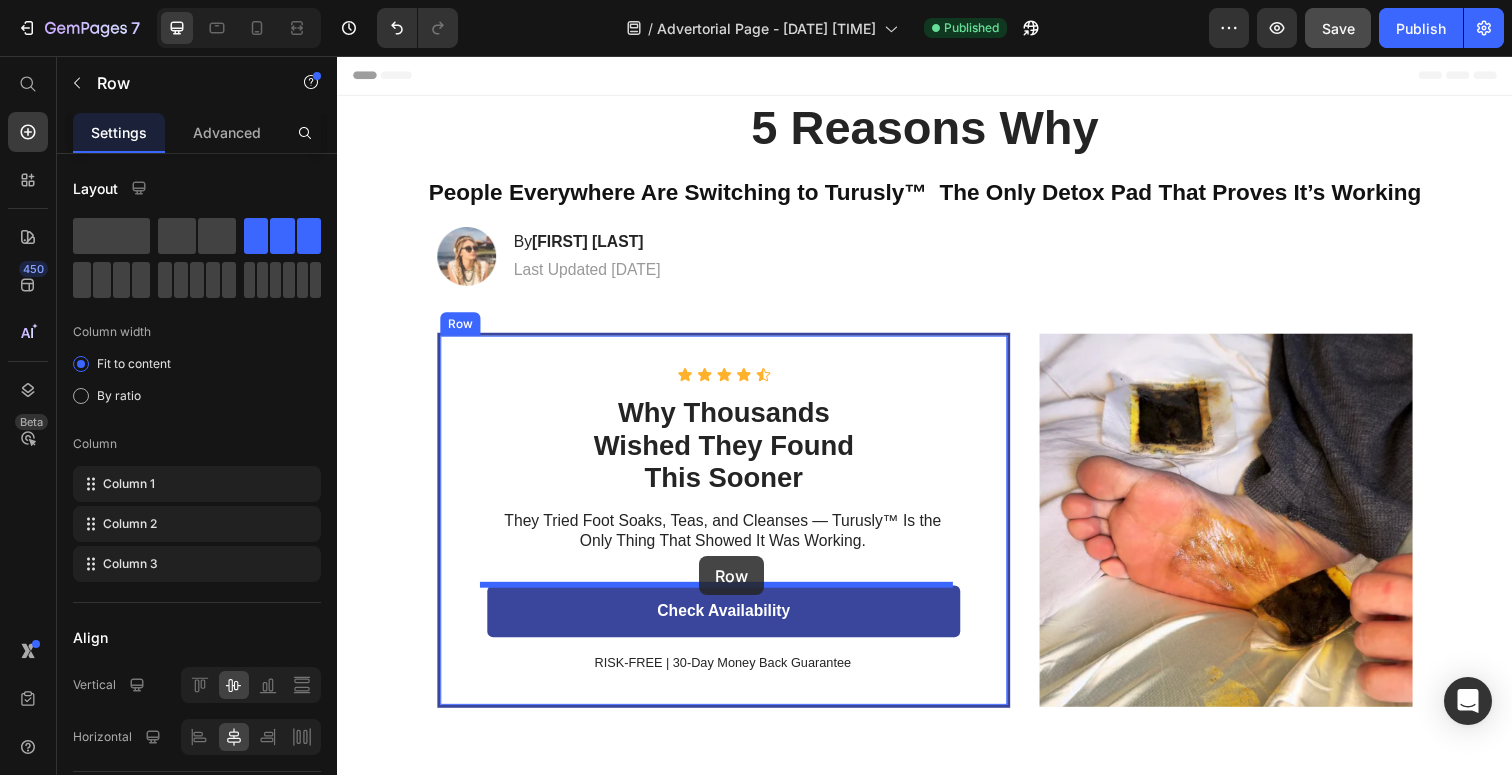 drag, startPoint x: 586, startPoint y: 371, endPoint x: 707, endPoint y: 567, distance: 230.34105 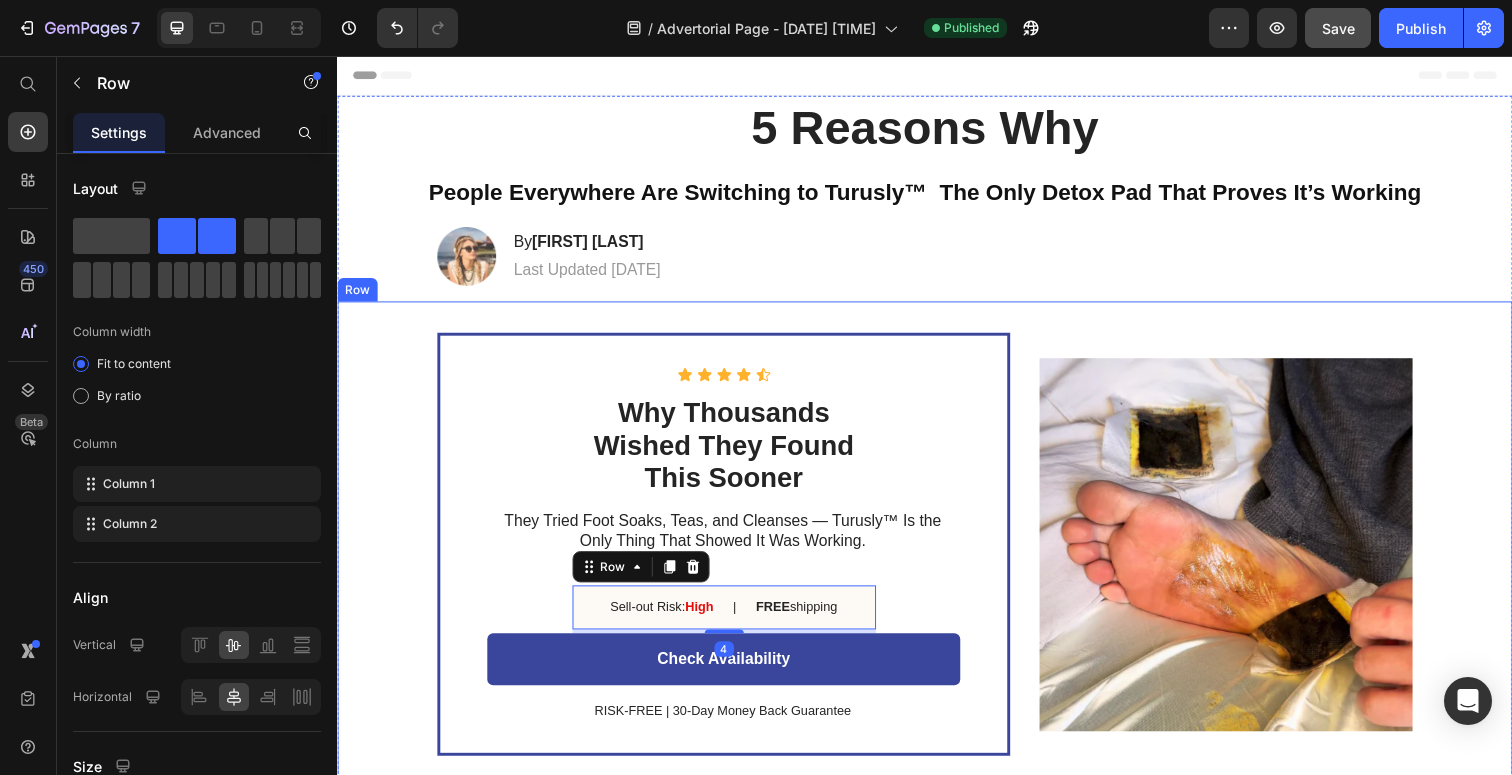 click on "Icon Icon Icon Icon Icon Icon List Why Thousands Wished They Found  This Sooner Heading They Tried Foot Soaks, Teas, and Cleanses — Turusly™ Is the Only Thing That Showed It Was Working.   Text Block Sell-out Risk:  High Text Block | Text Block FREE  shipping Text Block Row   4 Check Availability Button RISK-FREE | 30-Day Money Back Guarantee Text Block Row Image Row" at bounding box center [937, 555] 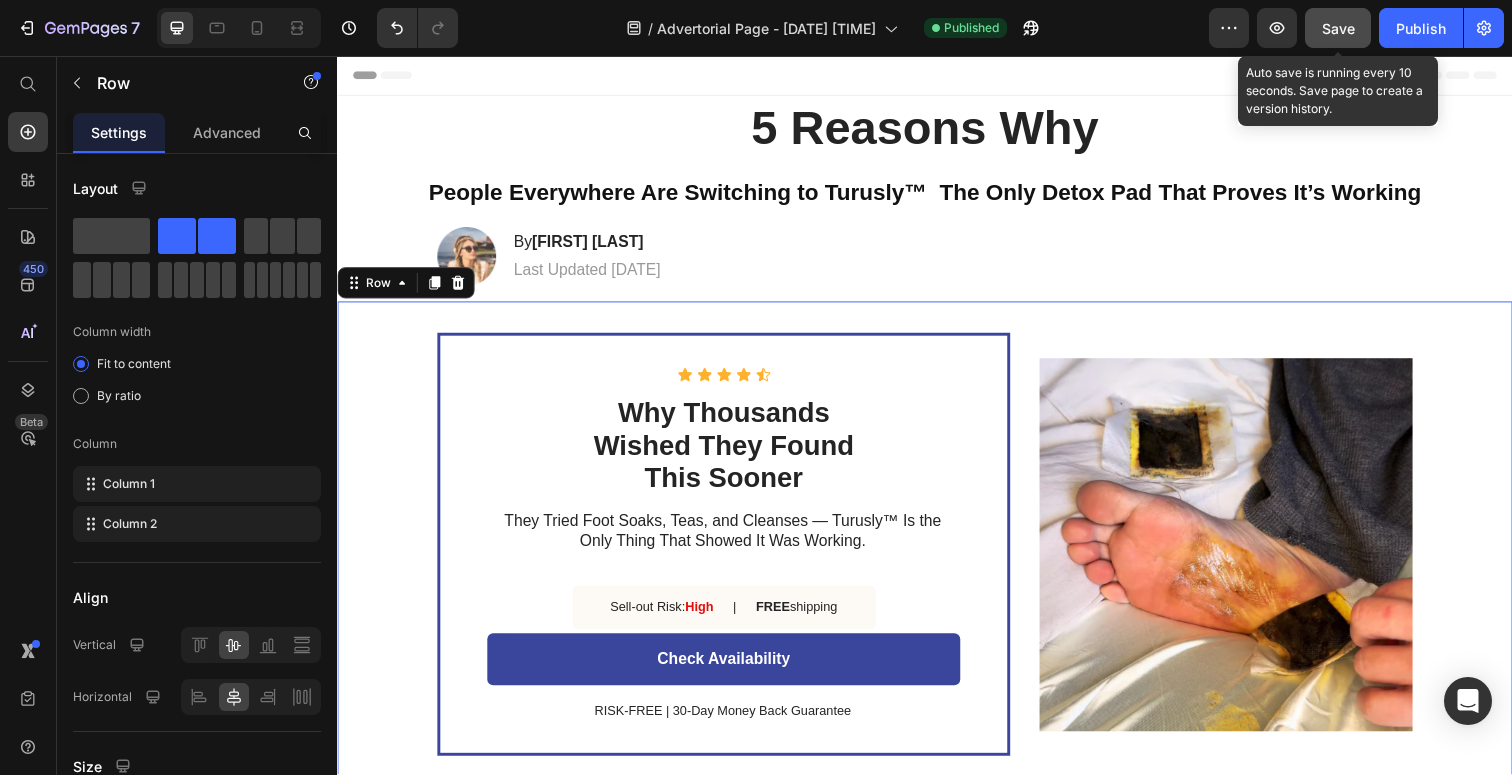 click on "Save" at bounding box center [1338, 28] 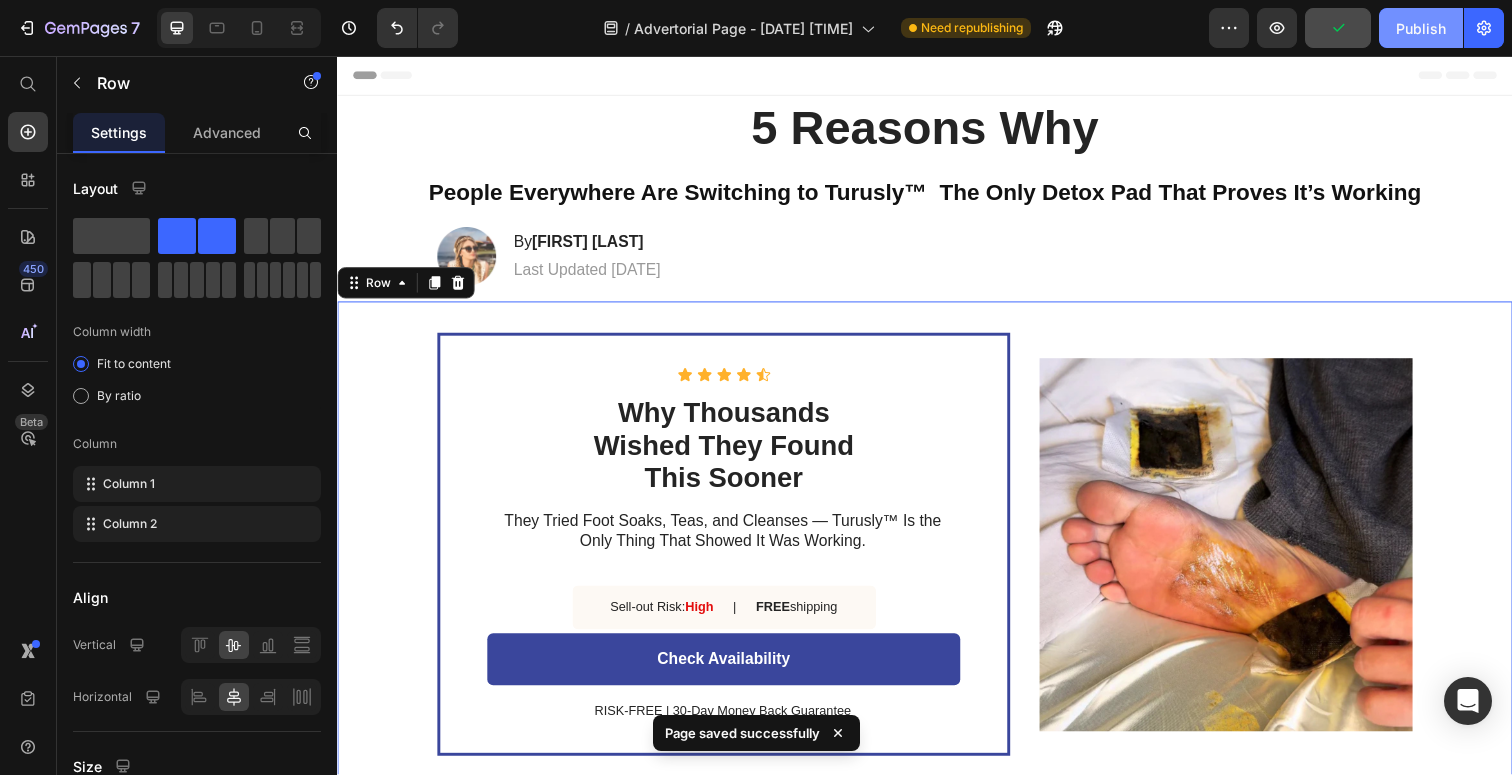 click on "Publish" at bounding box center [1421, 28] 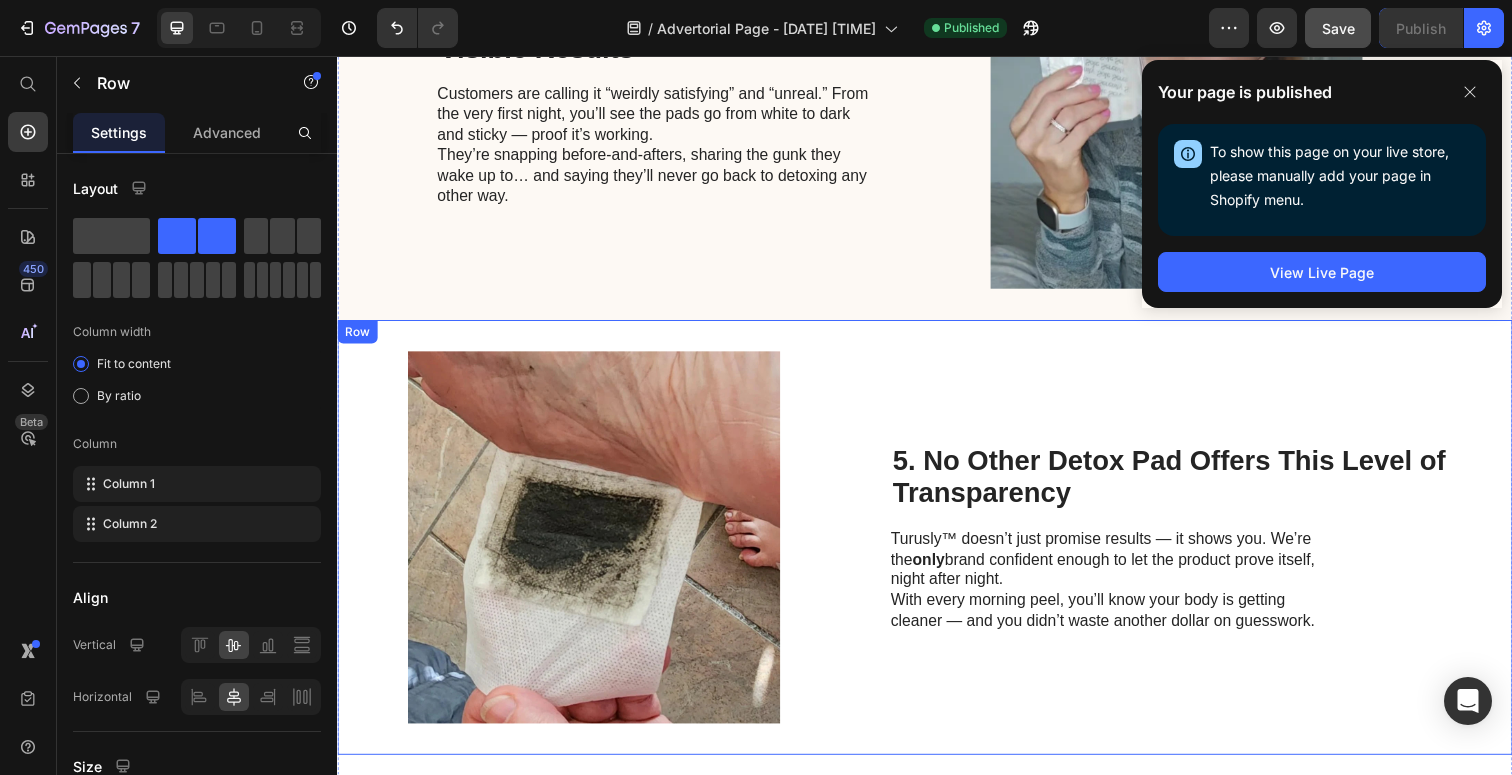 scroll, scrollTop: 2796, scrollLeft: 0, axis: vertical 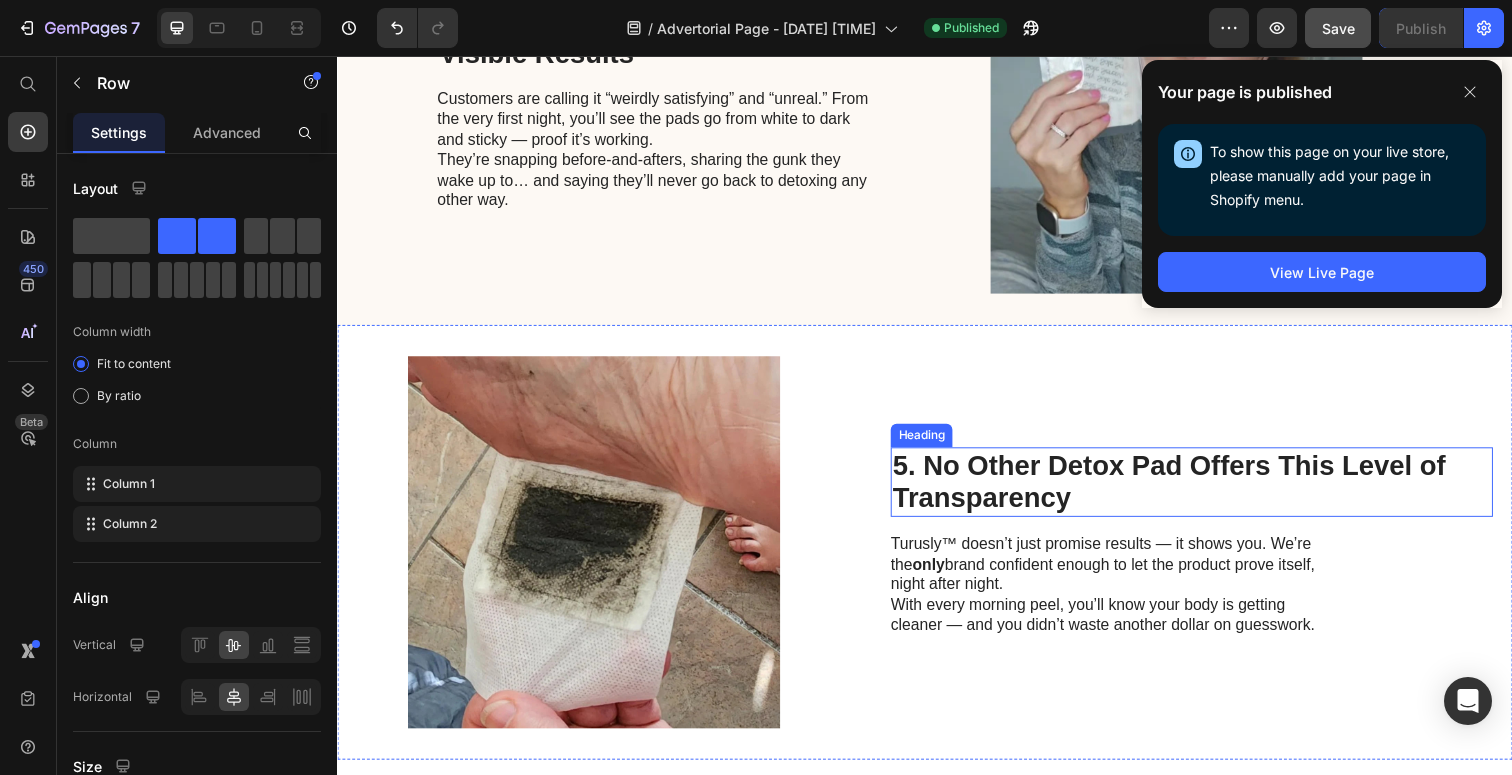 click on "5. No Other Detox Pad Offers This Level of Transparency" at bounding box center (1186, 491) 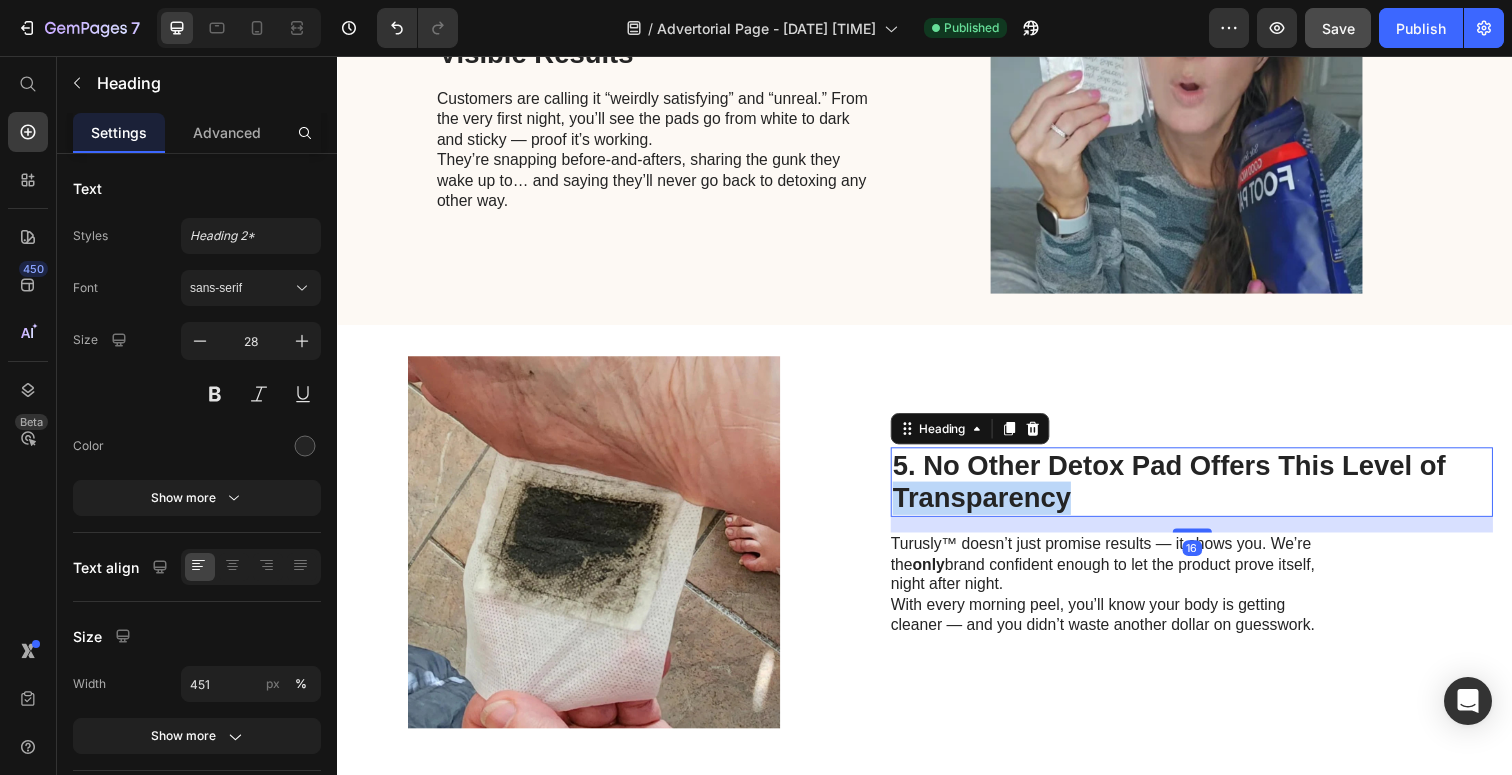 click on "5. No Other Detox Pad Offers This Level of Transparency" at bounding box center [1186, 491] 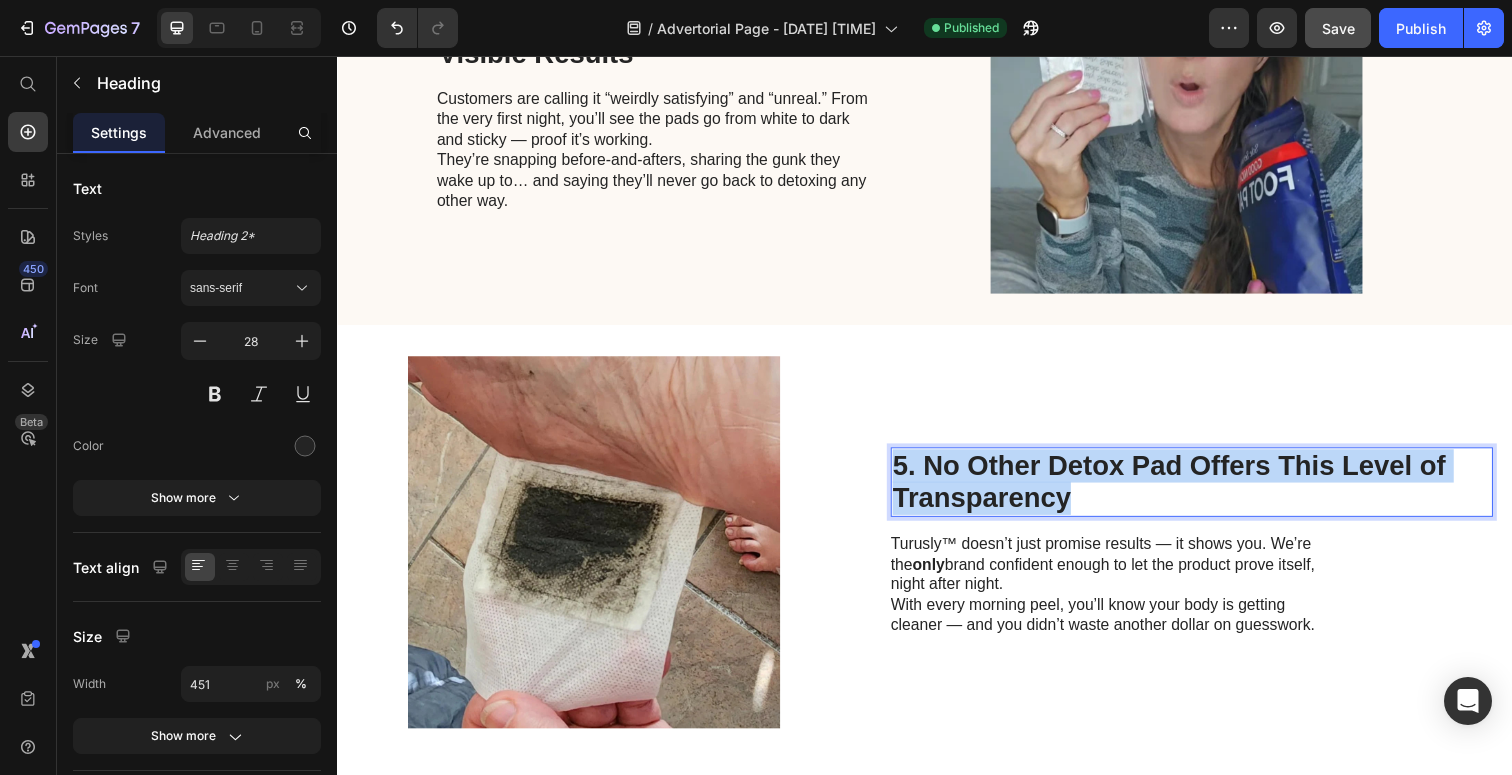 click on "5. No Other Detox Pad Offers This Level of Transparency" at bounding box center [1186, 491] 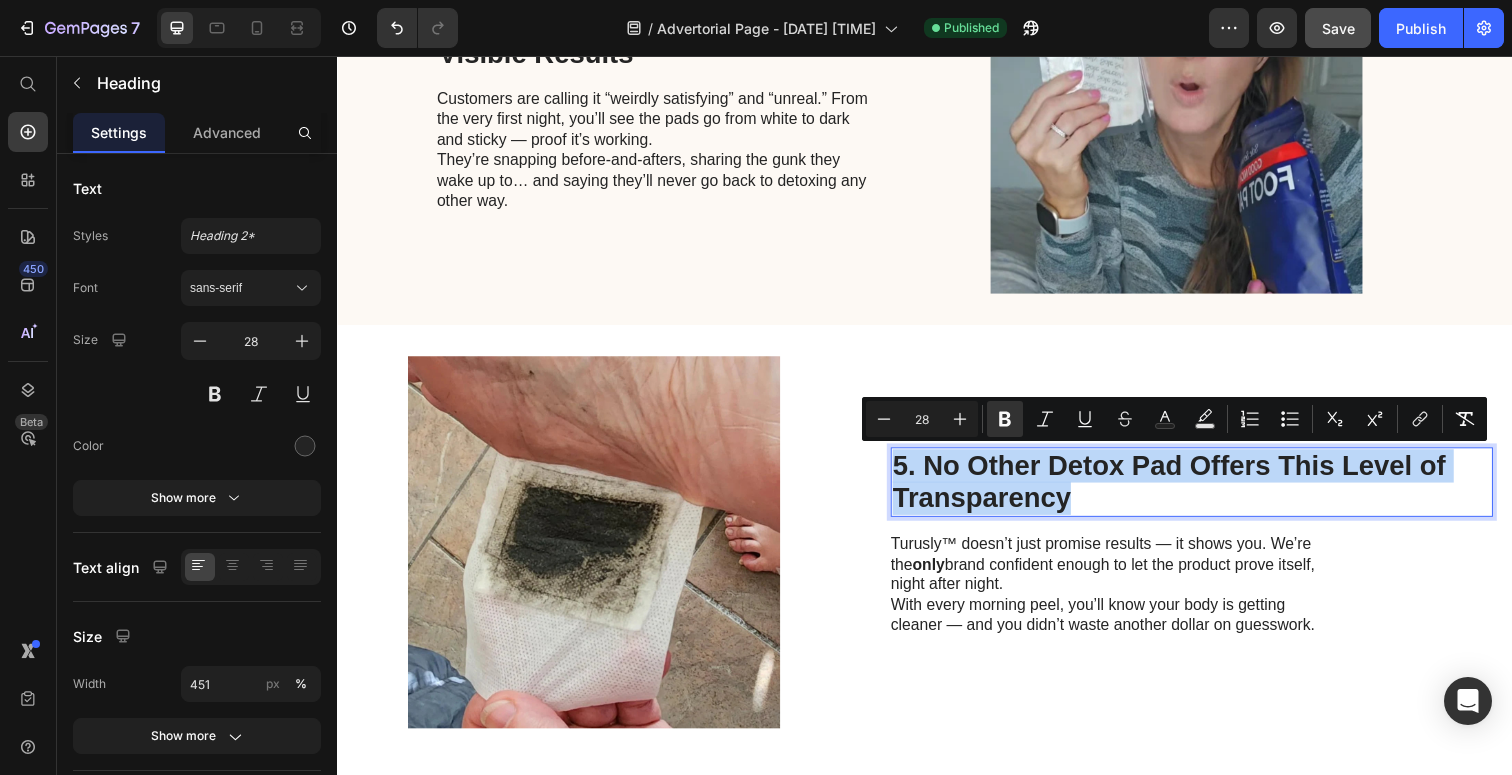 click on "5. No Other Detox Pad Offers This Level of Transparency" at bounding box center [1186, 491] 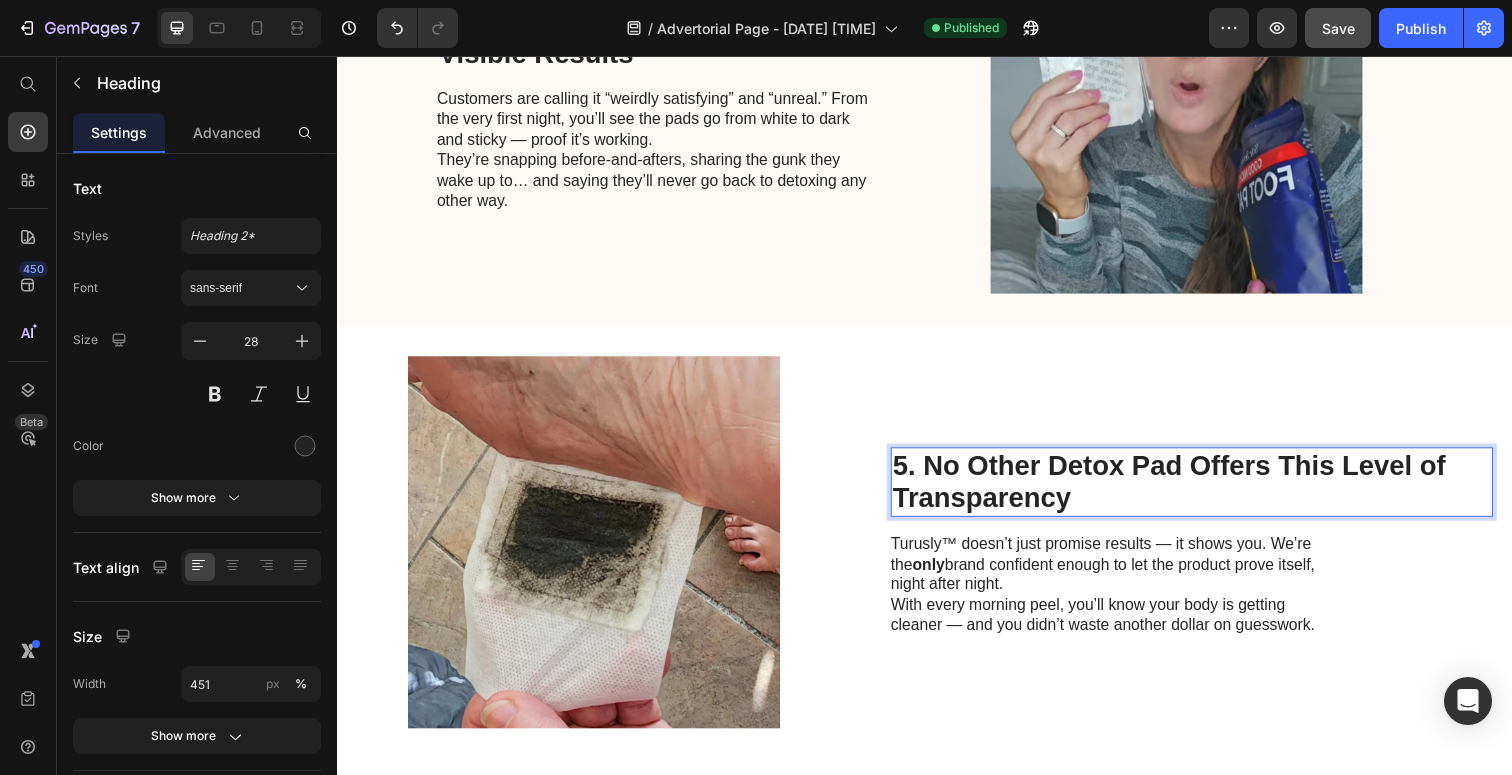 click on "5. No Other Detox Pad Offers This Level of Transparency" at bounding box center (1186, 491) 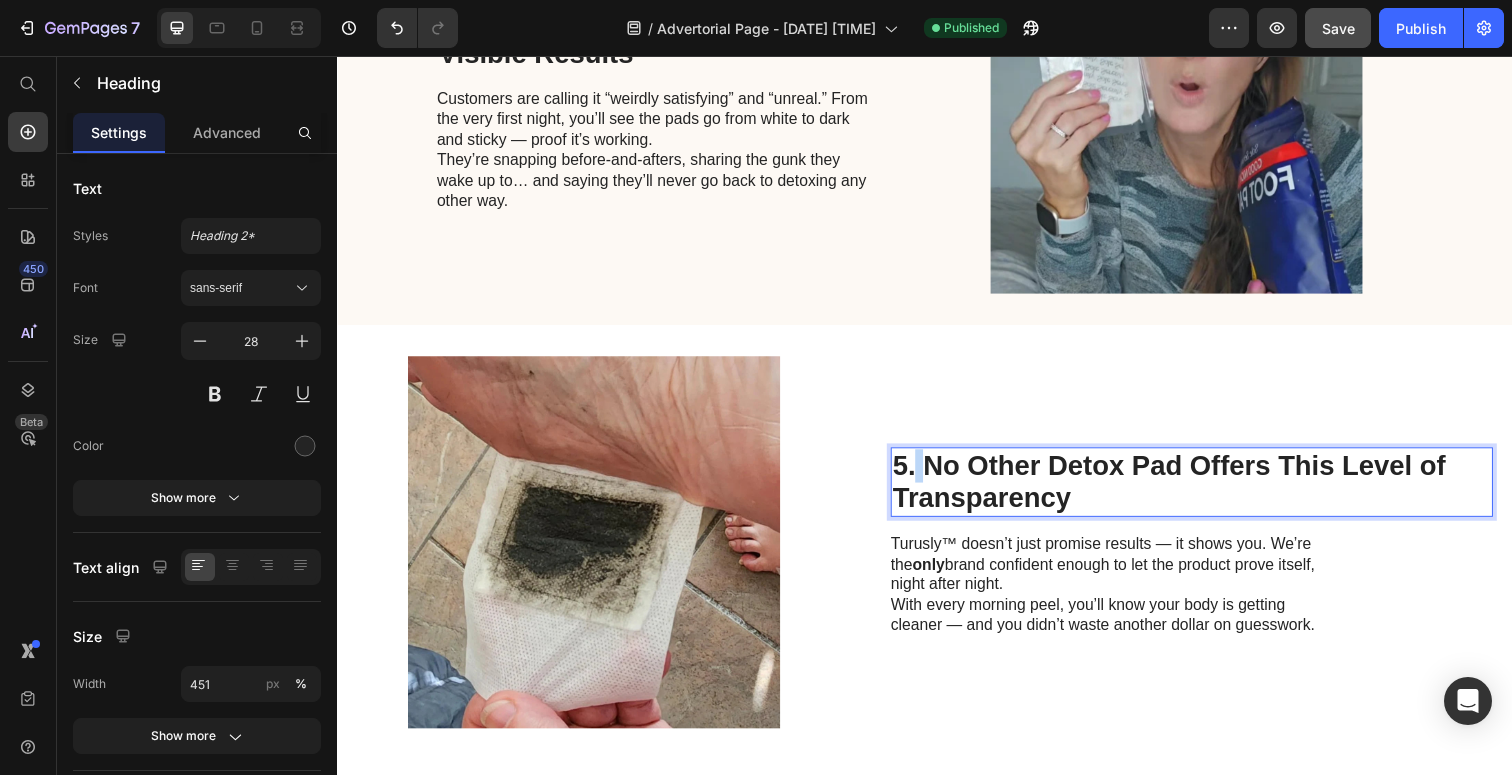 click on "5. No Other Detox Pad Offers This Level of Transparency" at bounding box center (1186, 491) 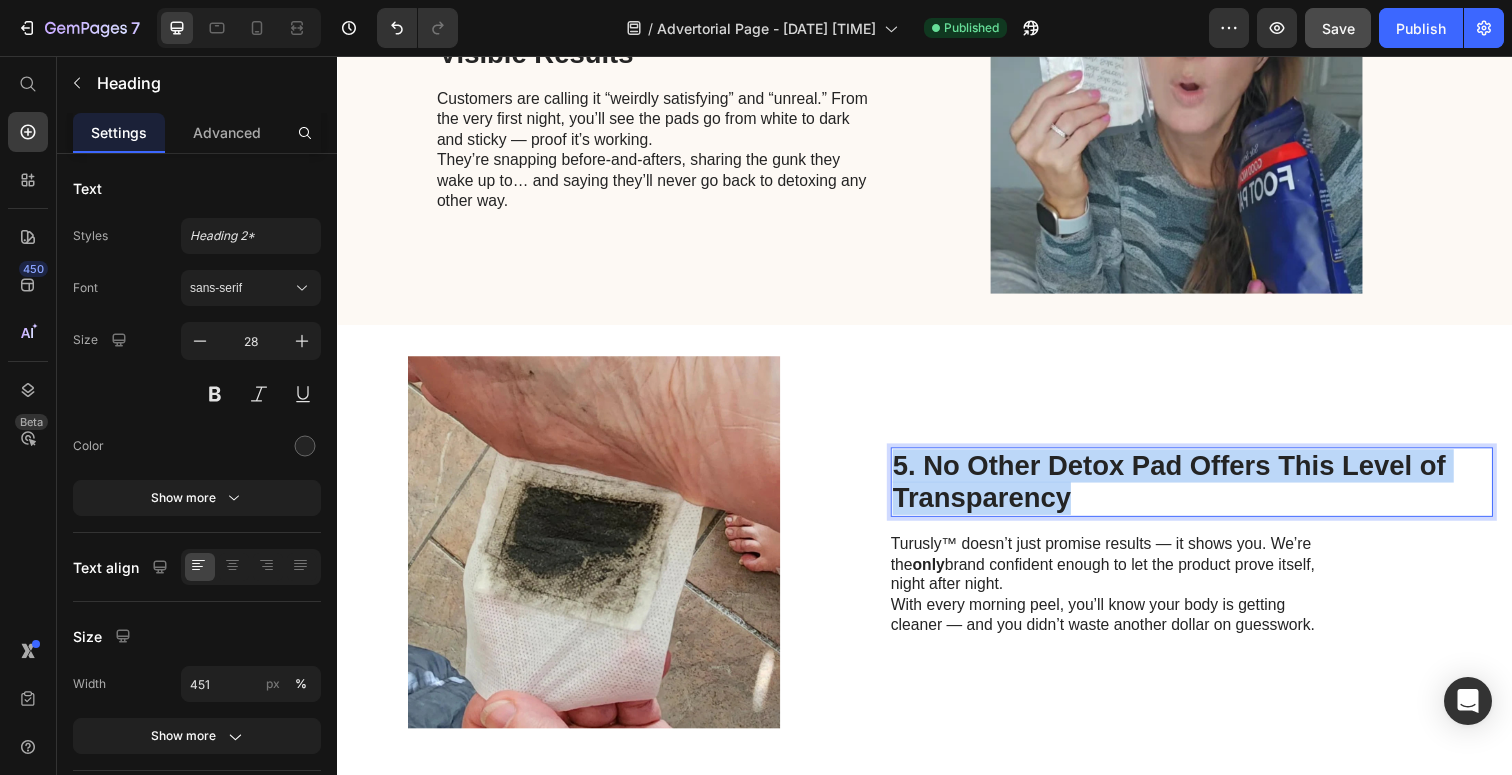 click on "5. No Other Detox Pad Offers This Level of Transparency" at bounding box center (1186, 491) 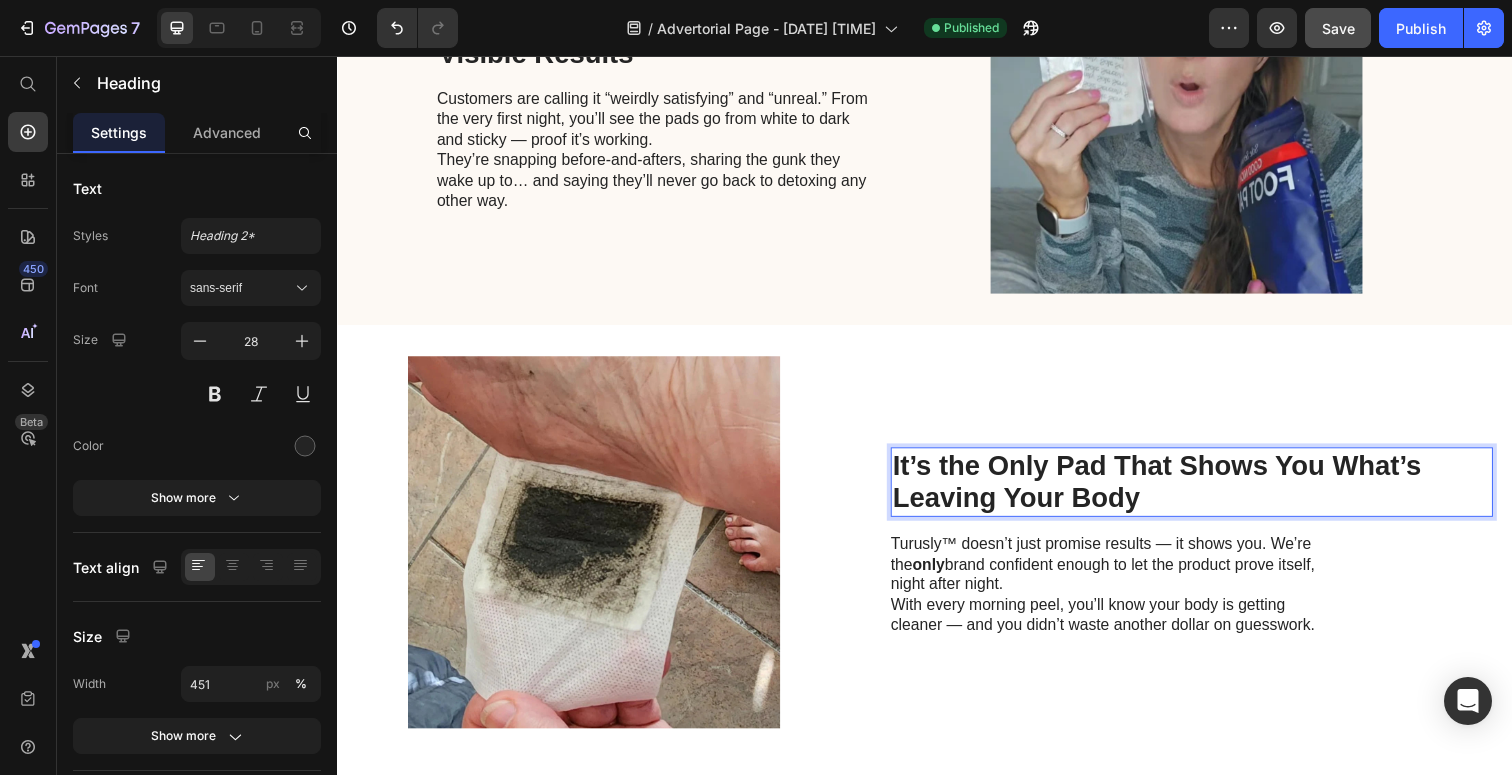 click on "It’s the Only Pad That Shows You What’s Leaving Your Body" at bounding box center (1174, 491) 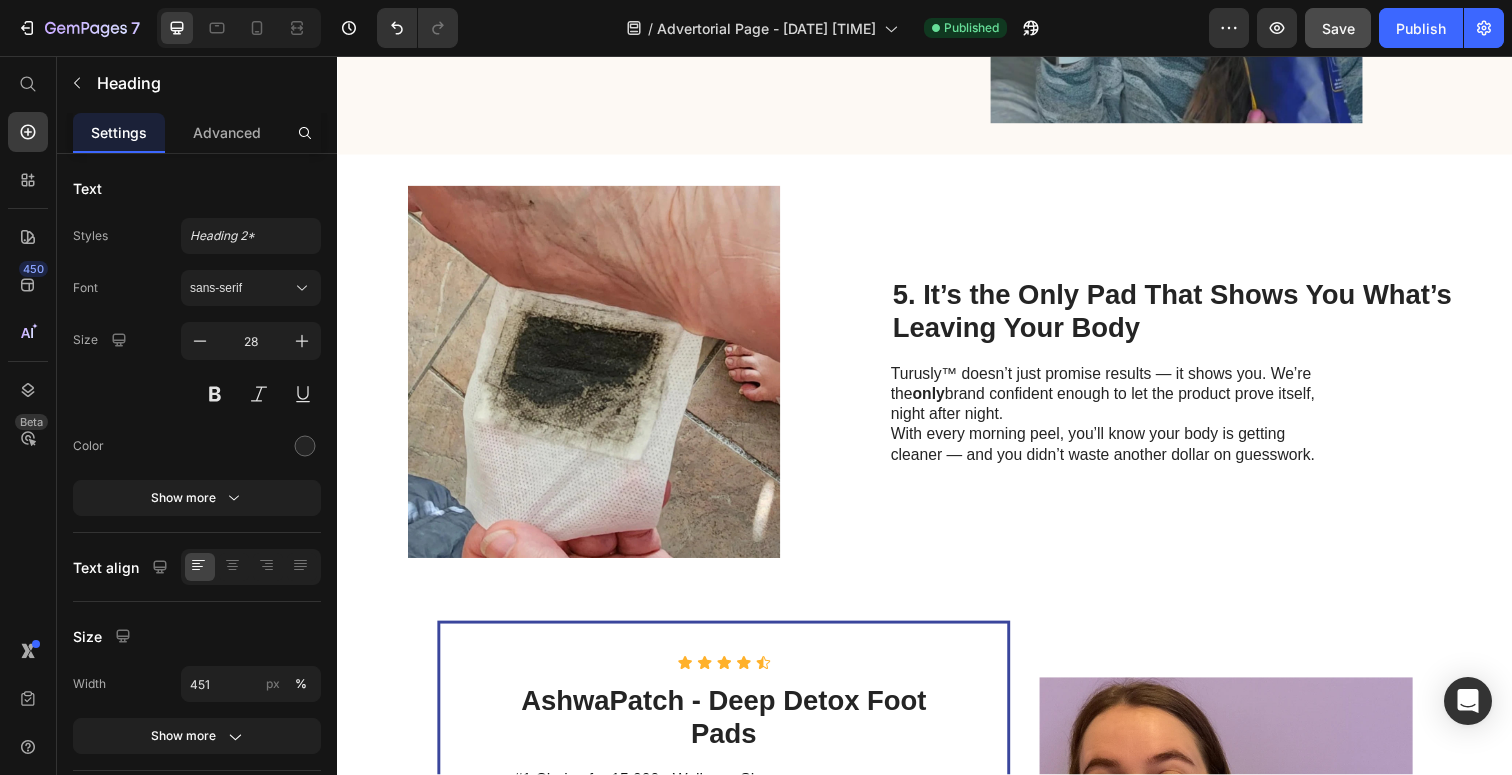 scroll, scrollTop: 3068, scrollLeft: 0, axis: vertical 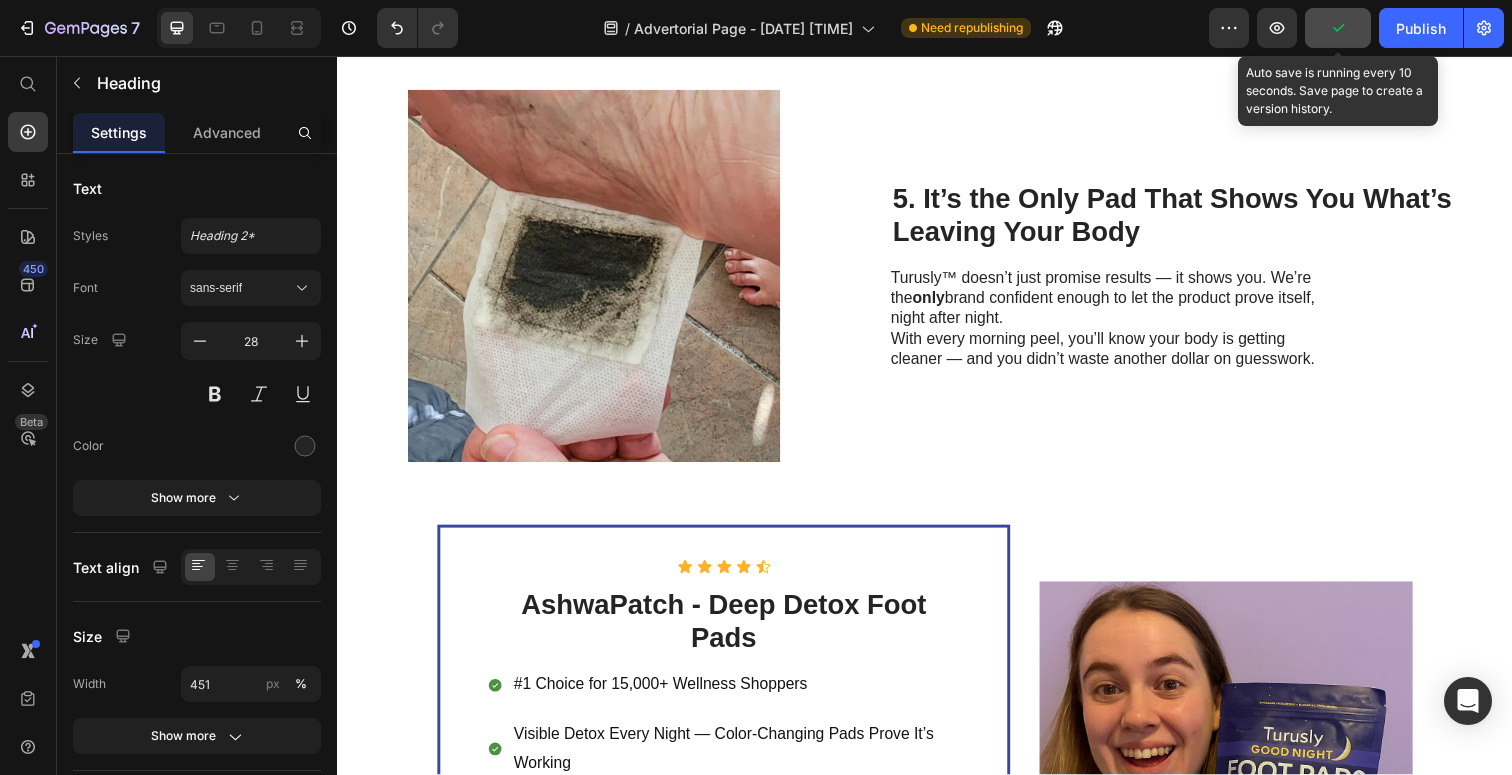 click 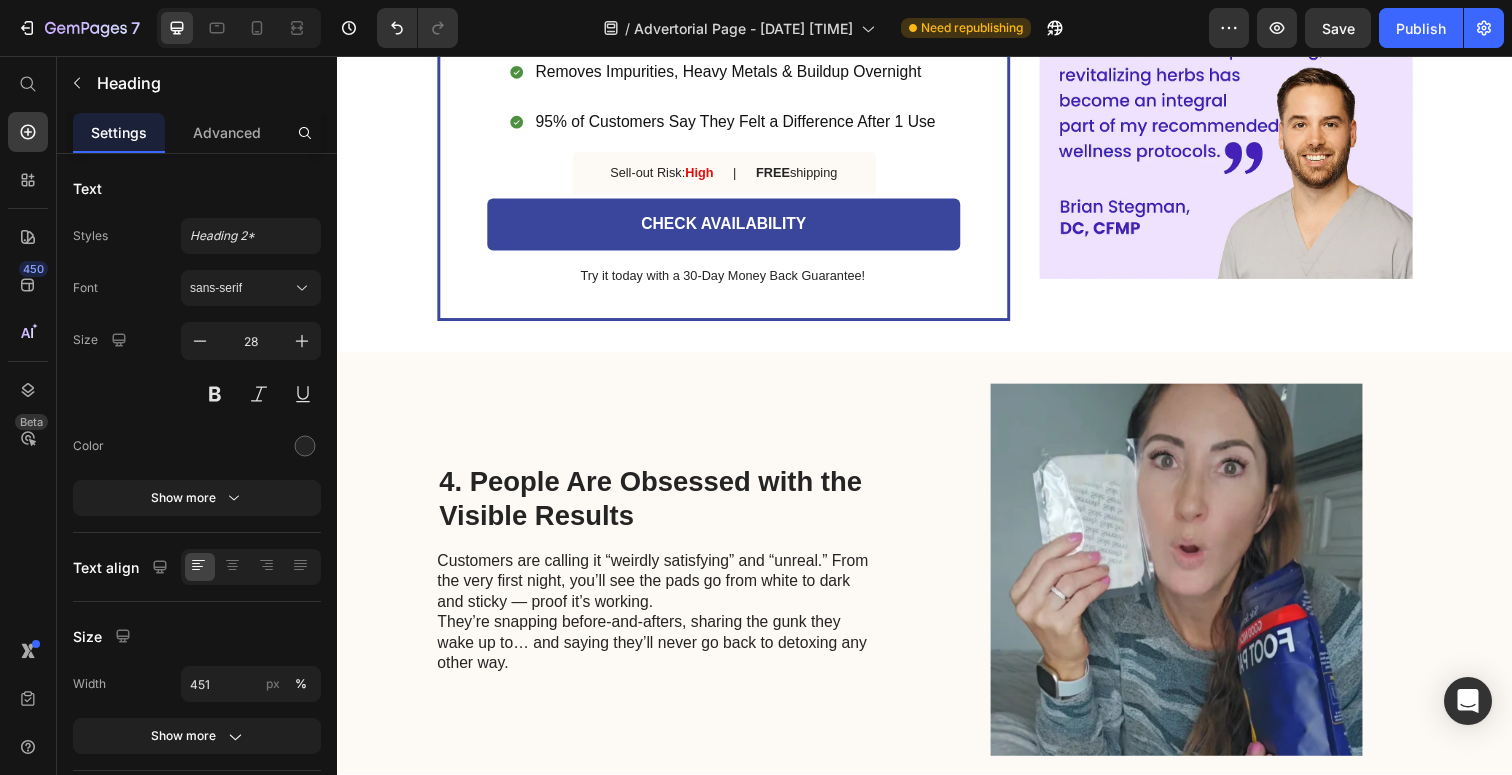 scroll, scrollTop: 2322, scrollLeft: 0, axis: vertical 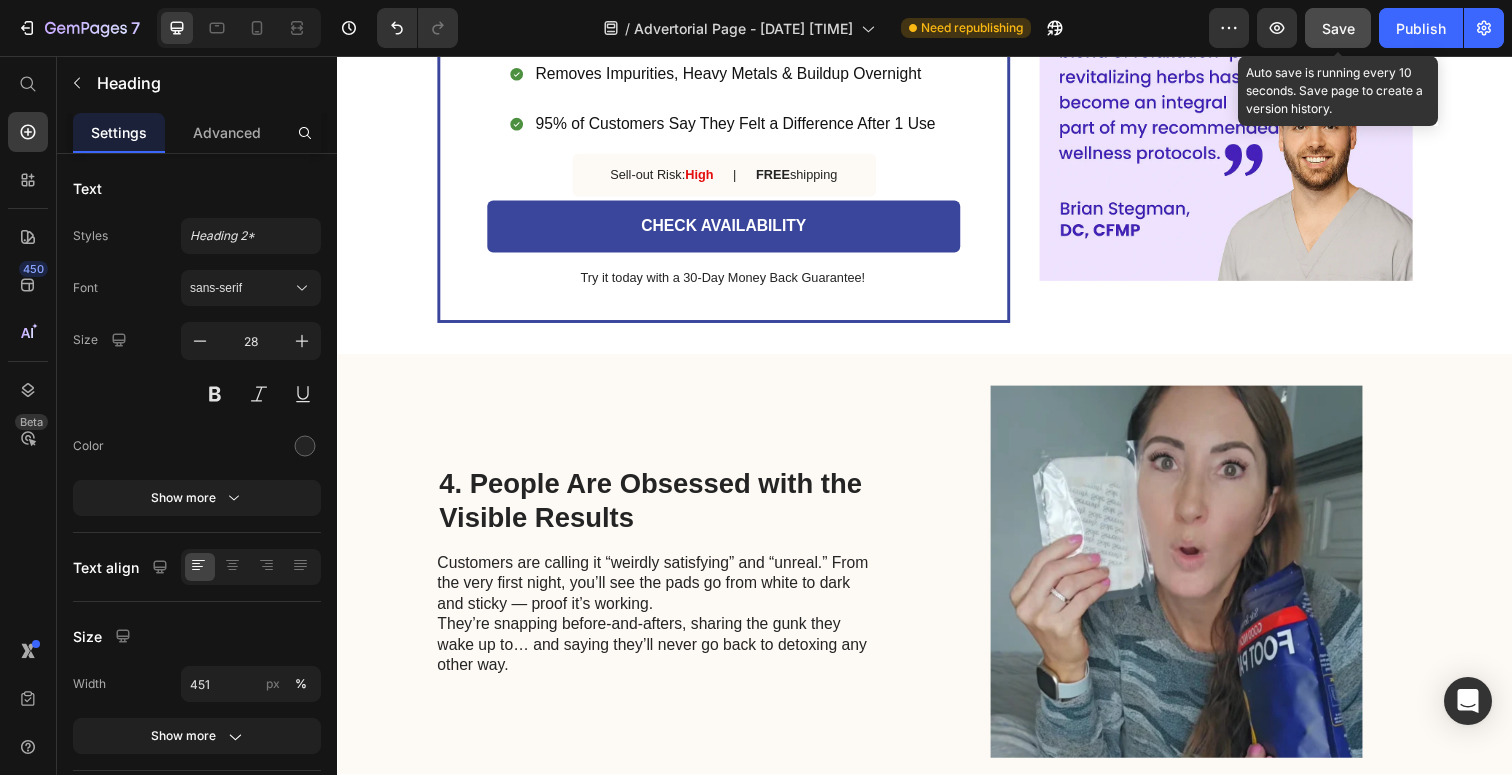 click on "Save" 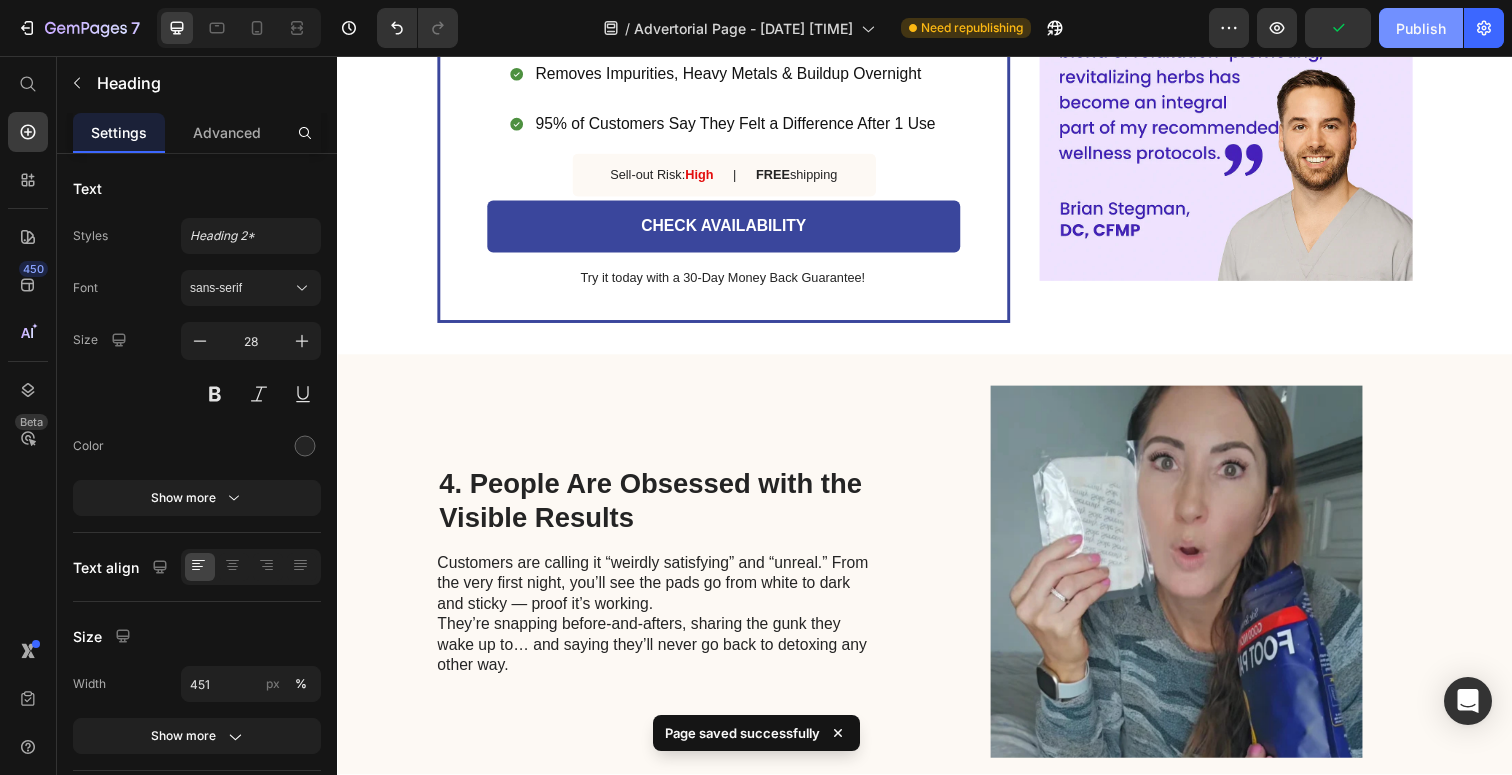 click on "Publish" at bounding box center [1421, 28] 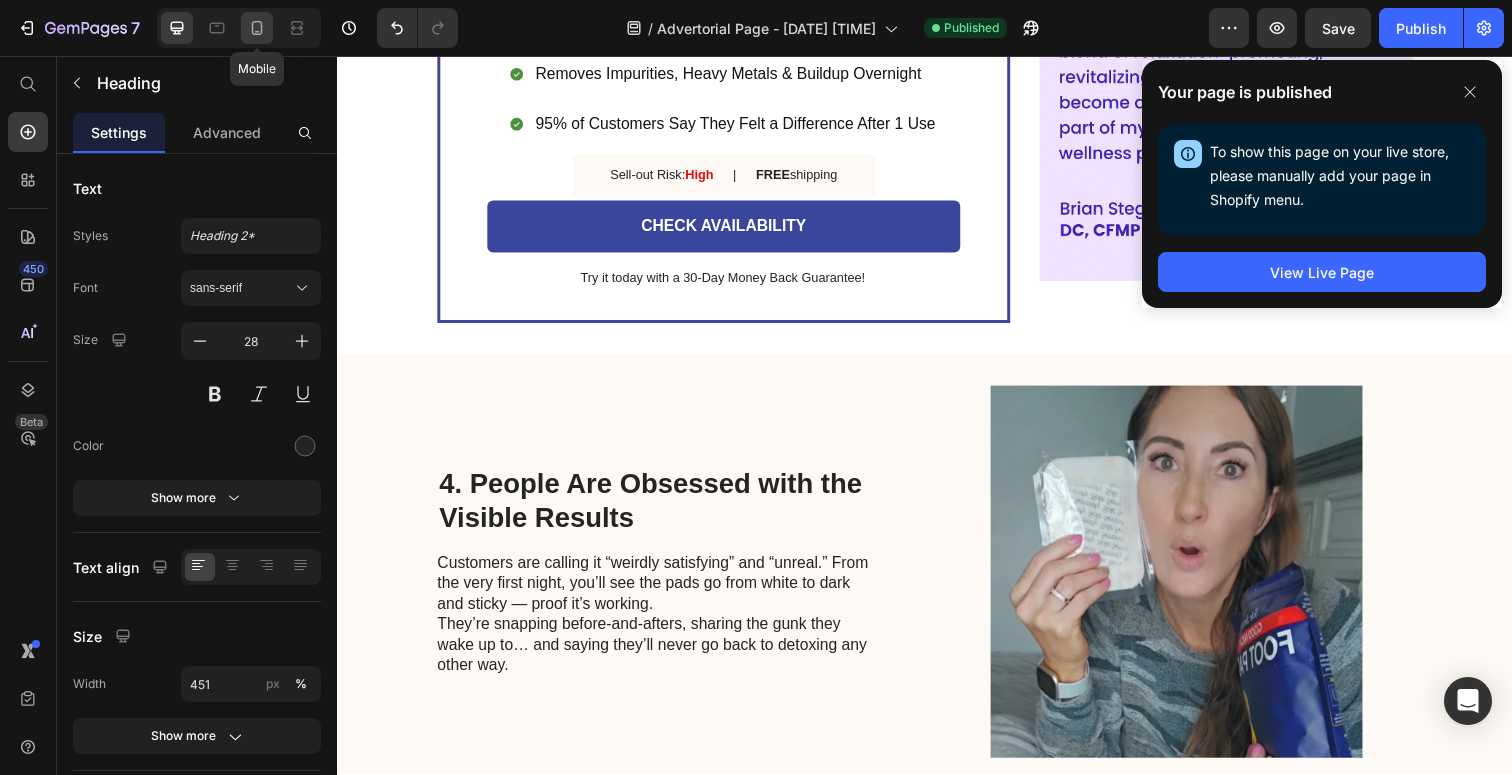 click 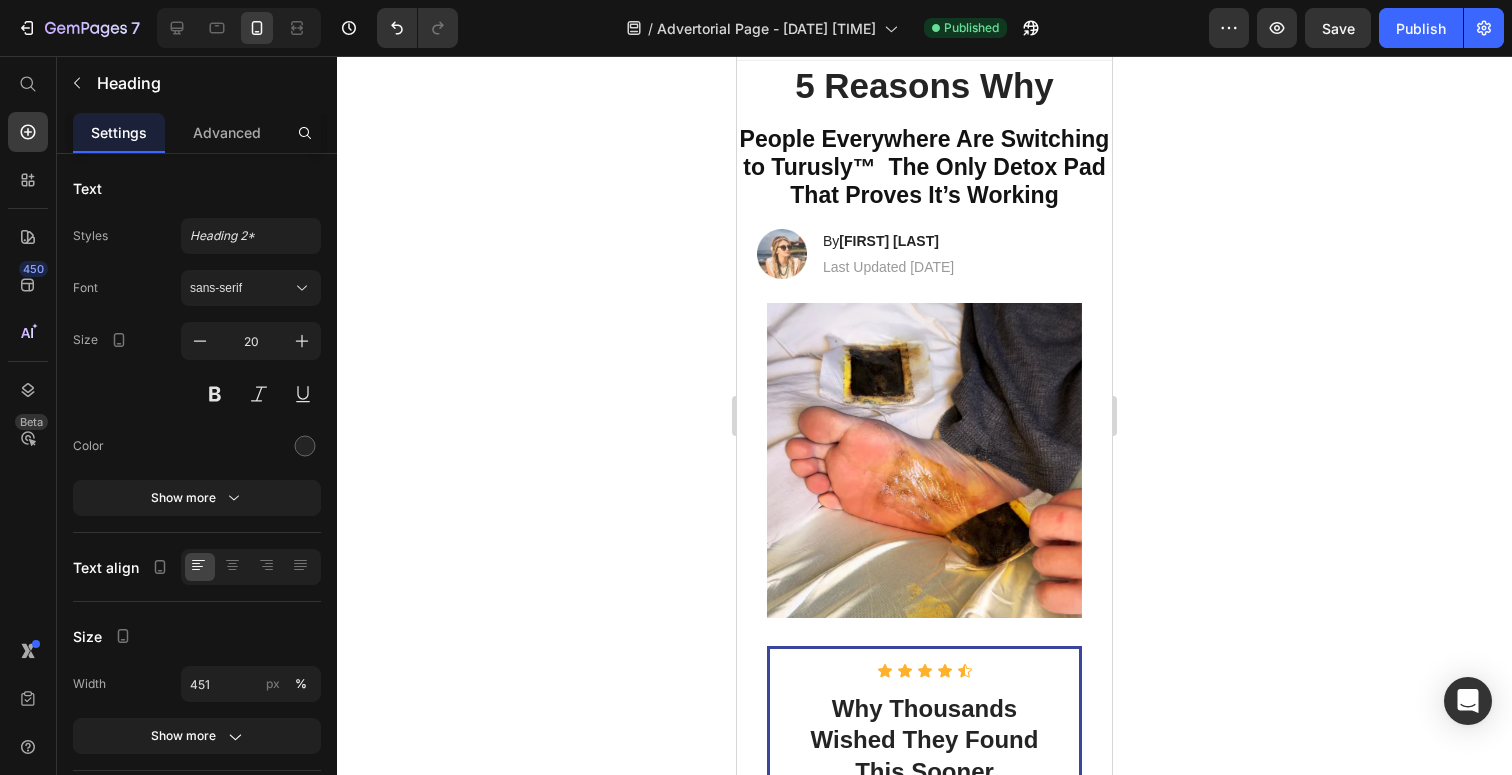 scroll, scrollTop: 0, scrollLeft: 0, axis: both 